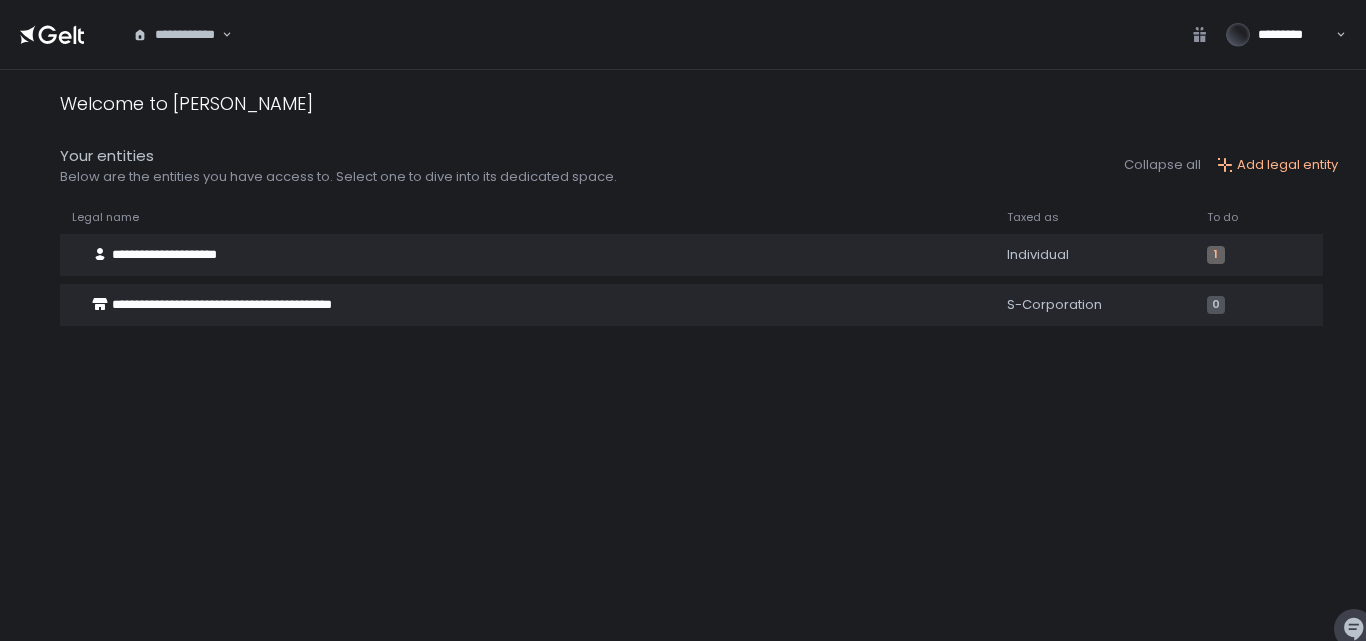 scroll, scrollTop: 0, scrollLeft: 0, axis: both 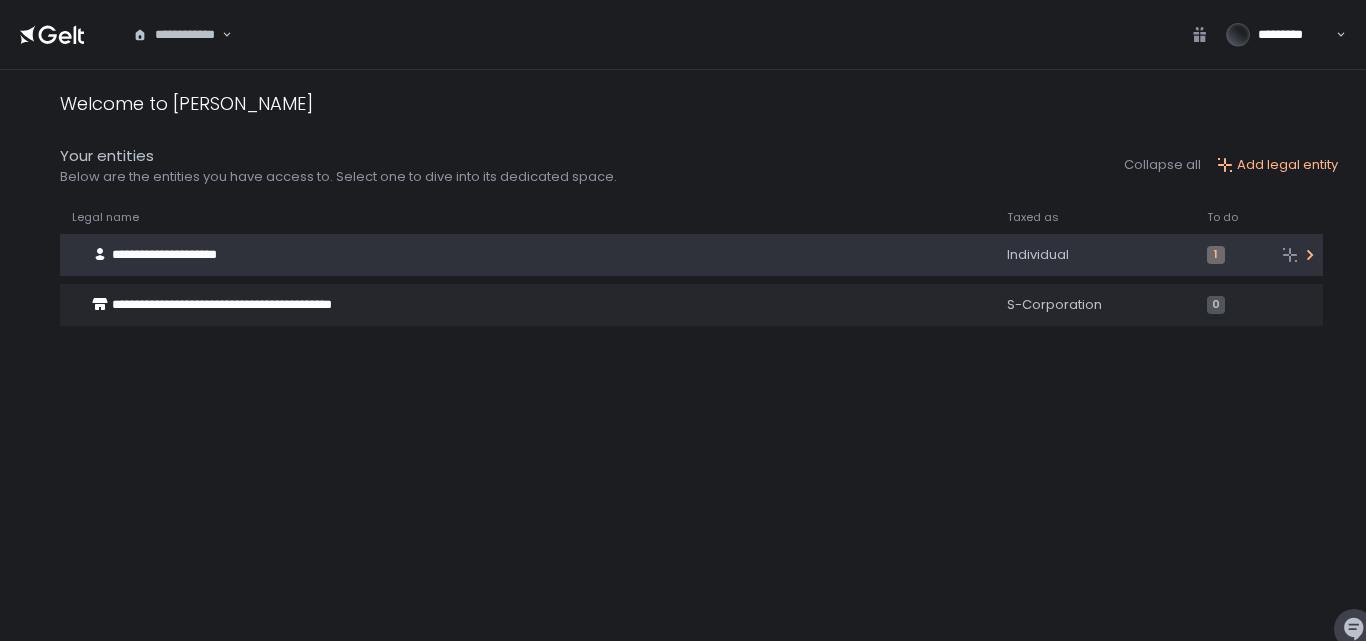 click on "**********" 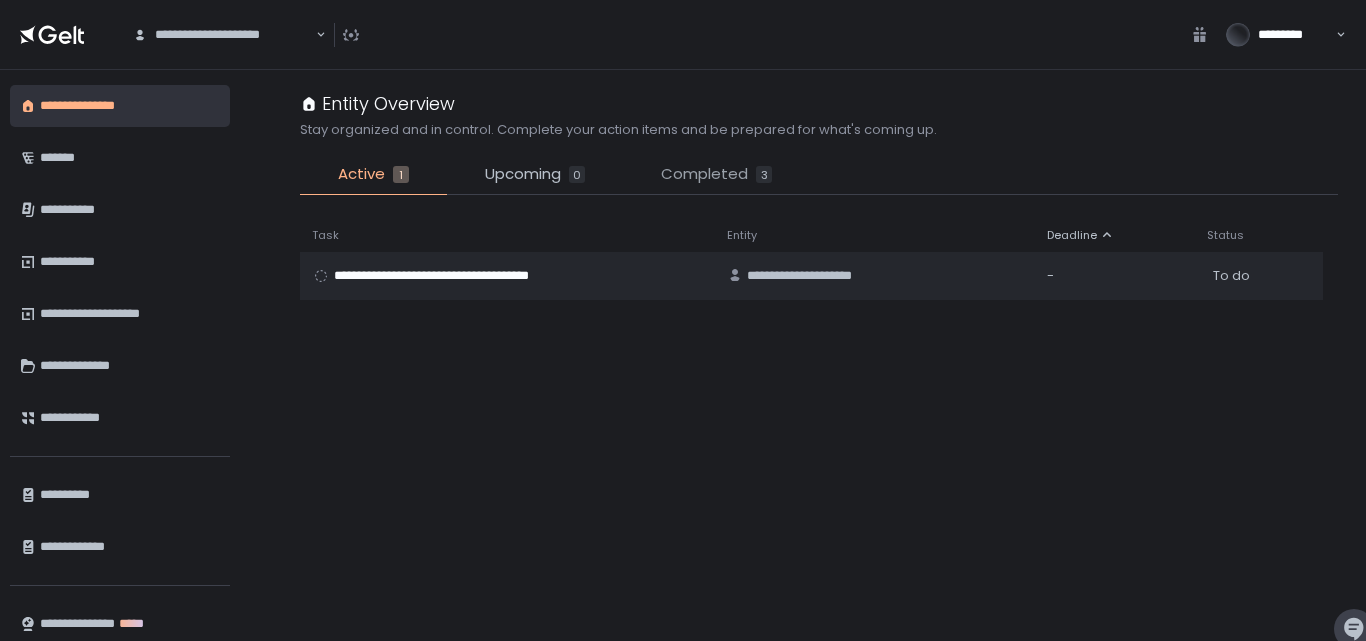 click on "Completed" at bounding box center (704, 174) 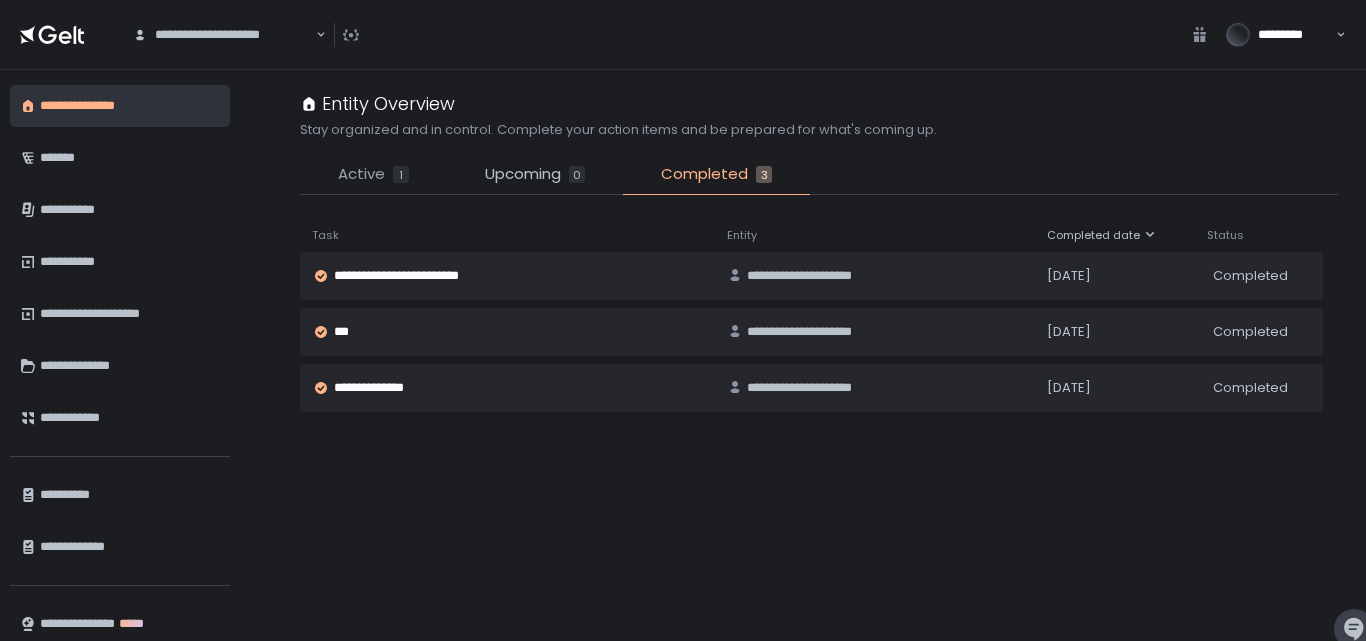 click on "Active" at bounding box center (361, 174) 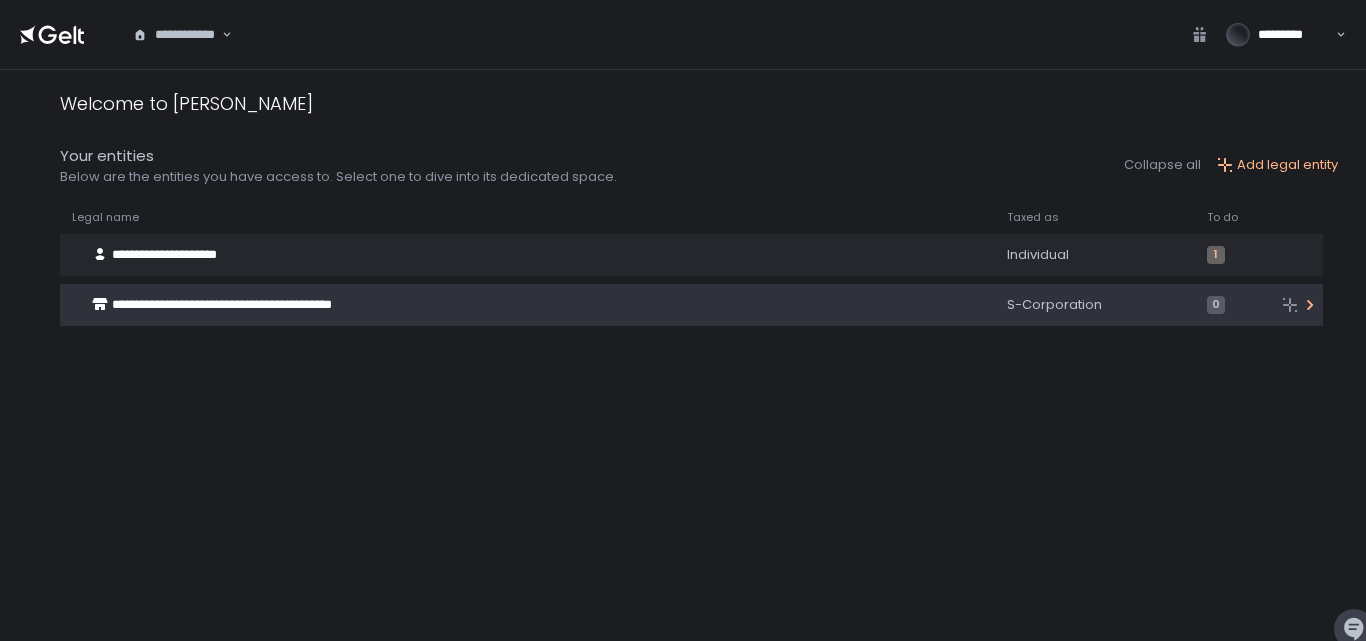 click on "**********" 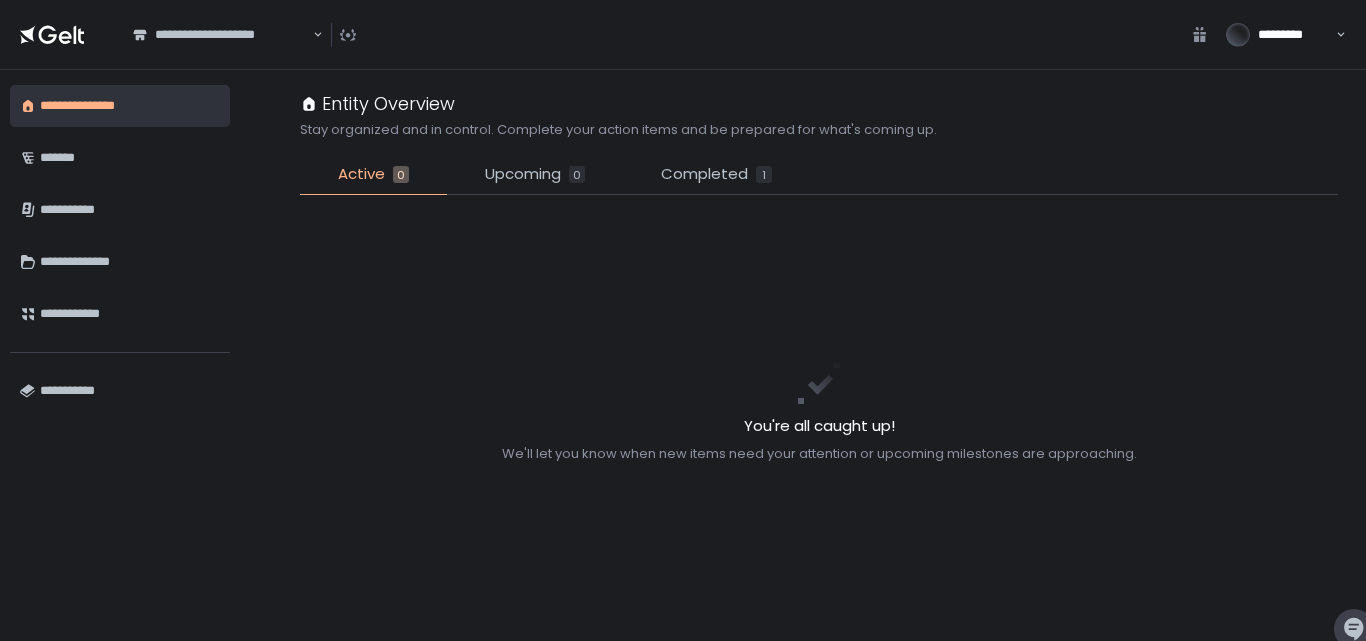 click on "**********" at bounding box center (130, 106) 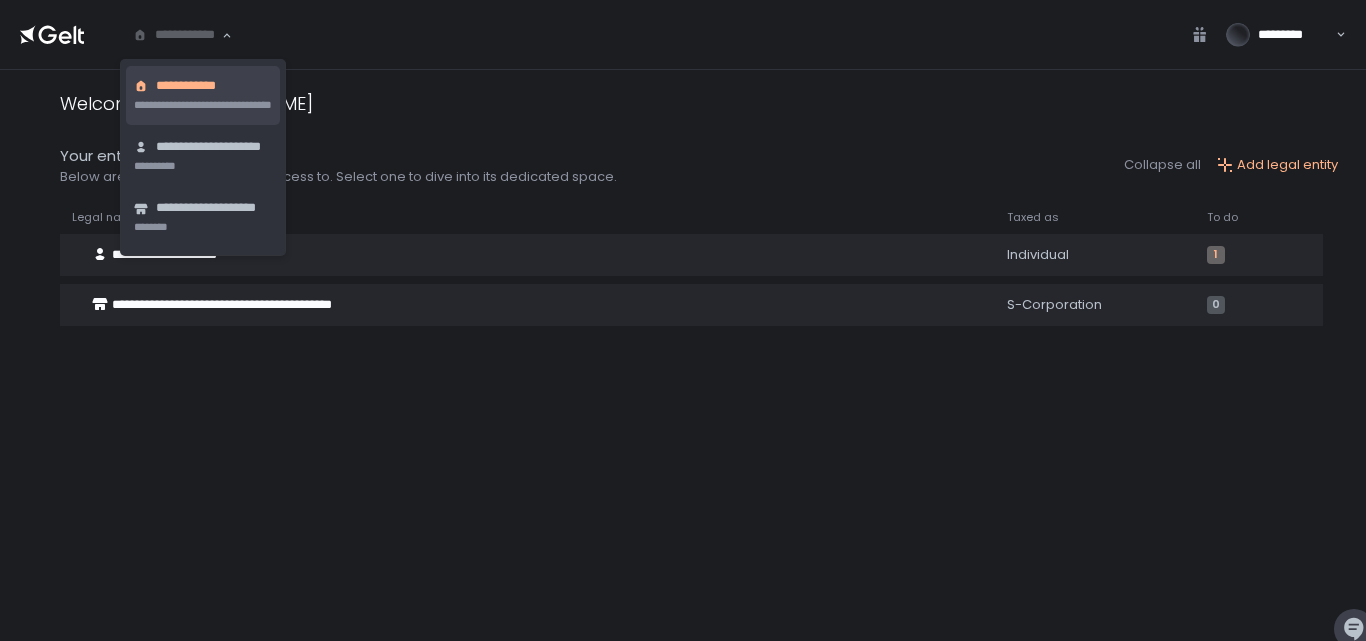 click 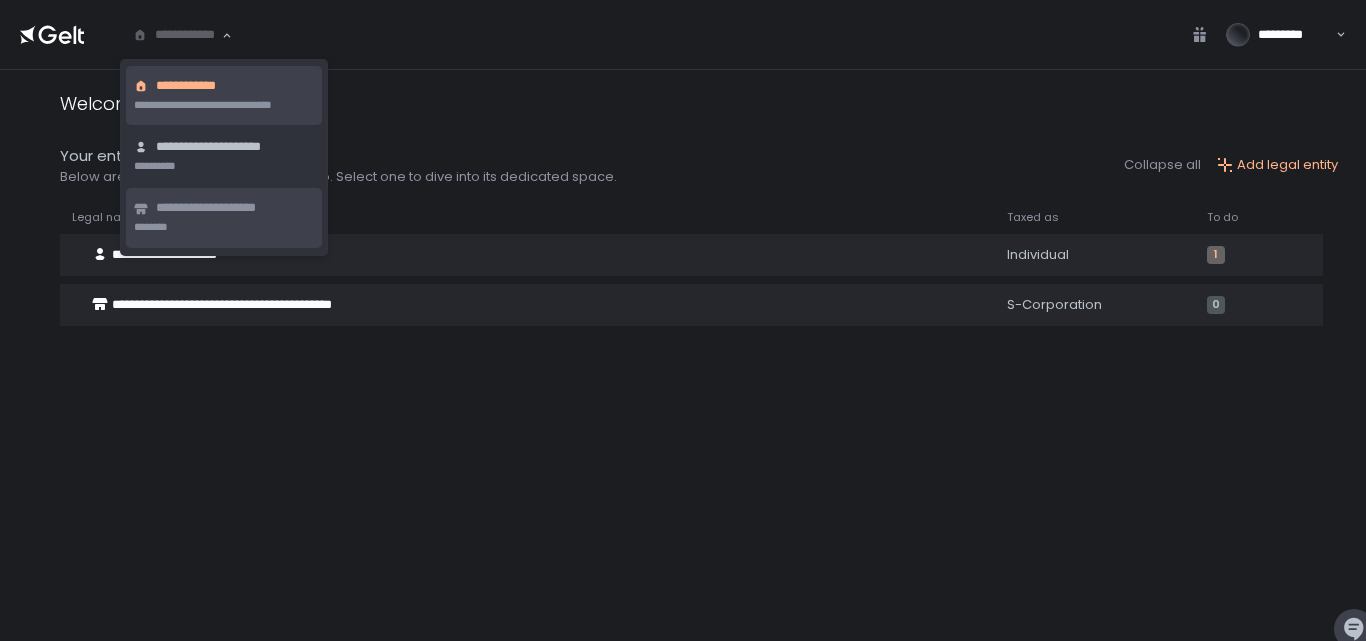 click on "**********" at bounding box center [233, 208] 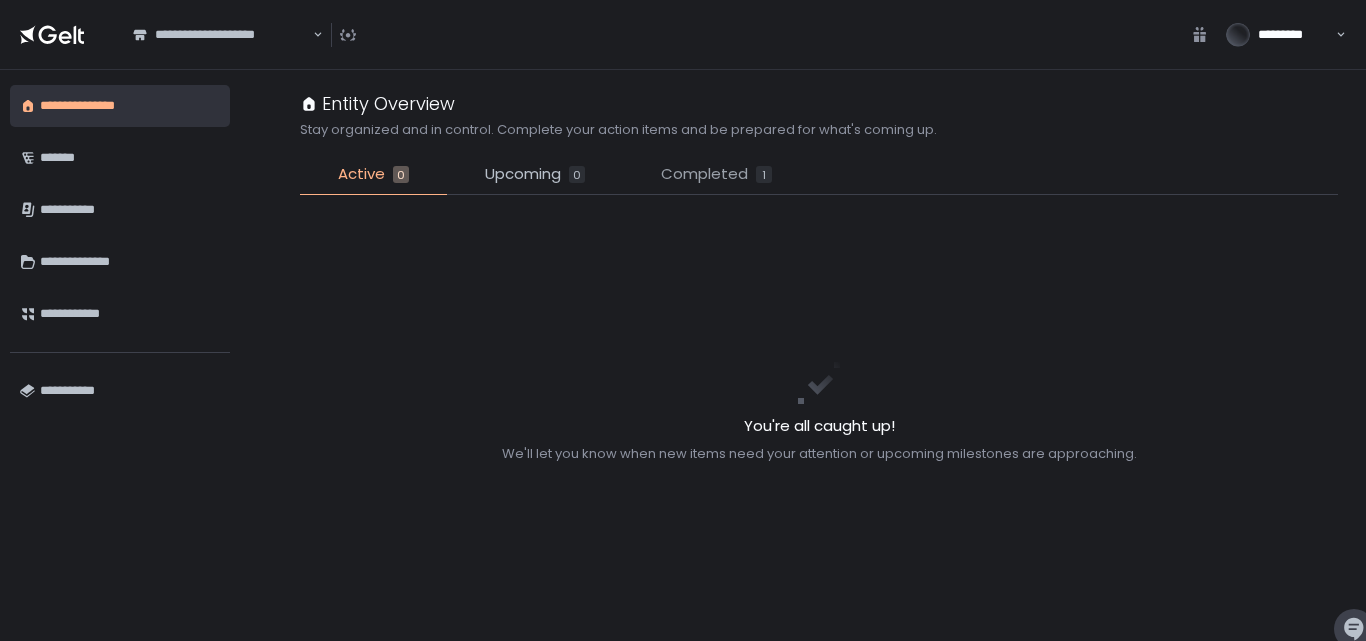 click on "Completed" at bounding box center [704, 174] 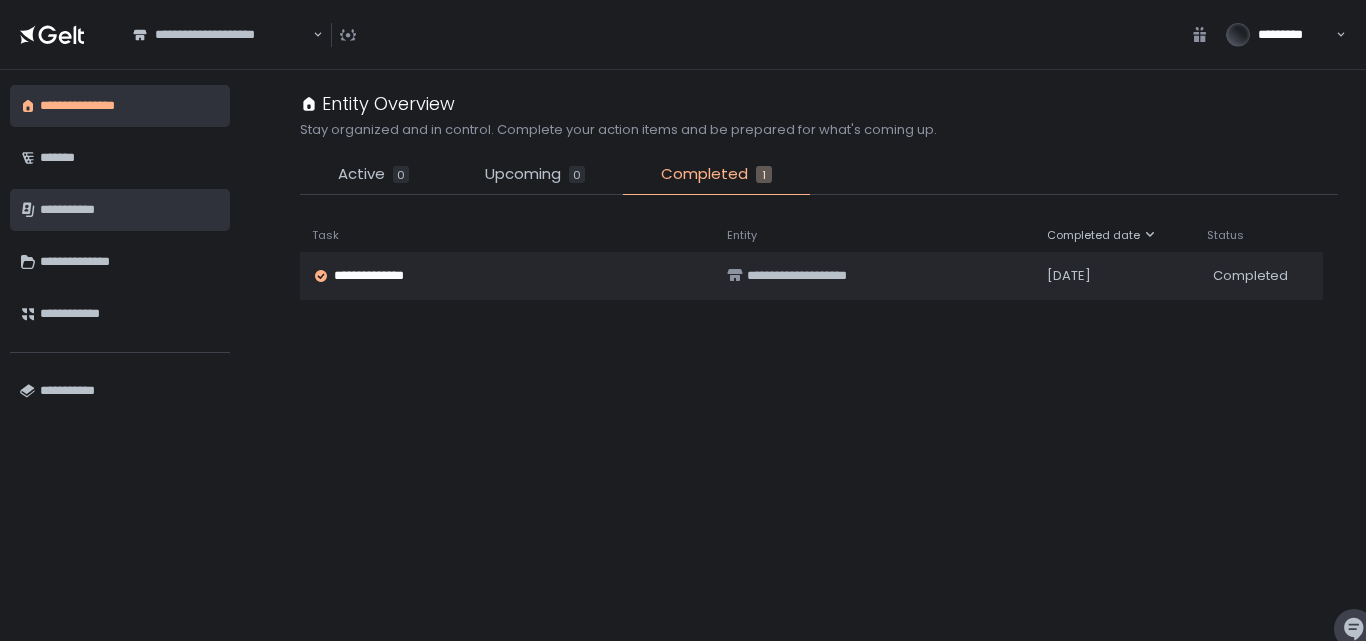 click on "**********" at bounding box center (130, 210) 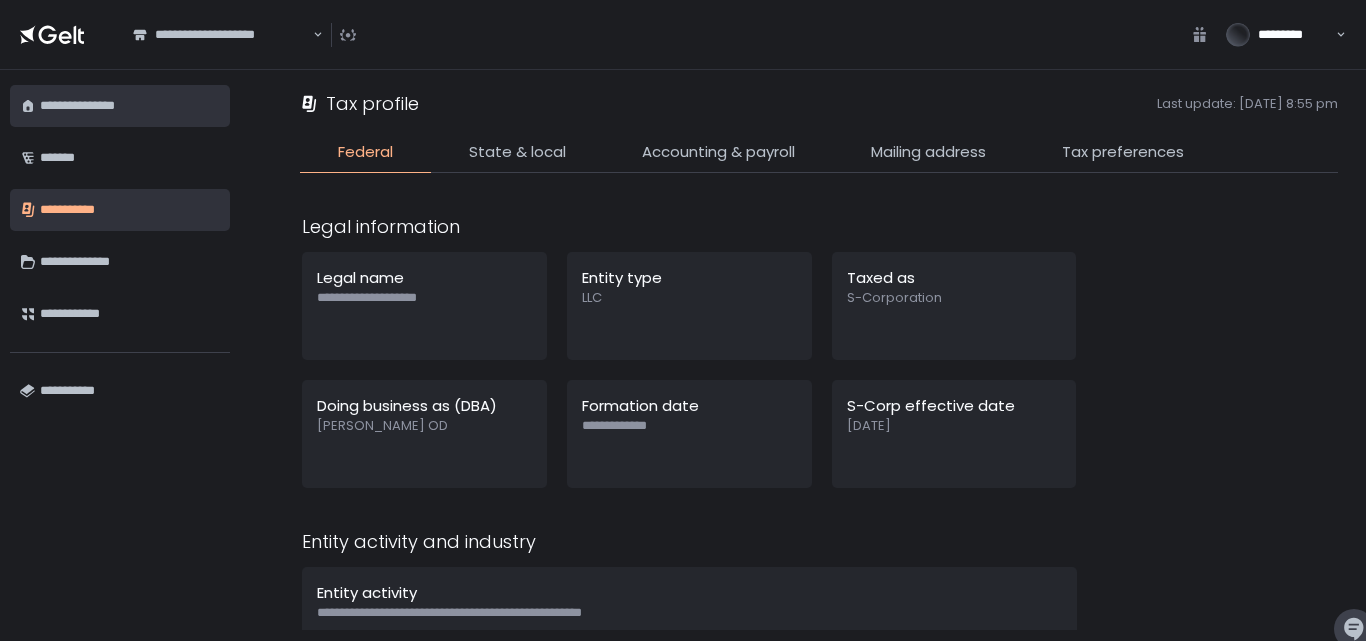 click on "**********" at bounding box center [130, 106] 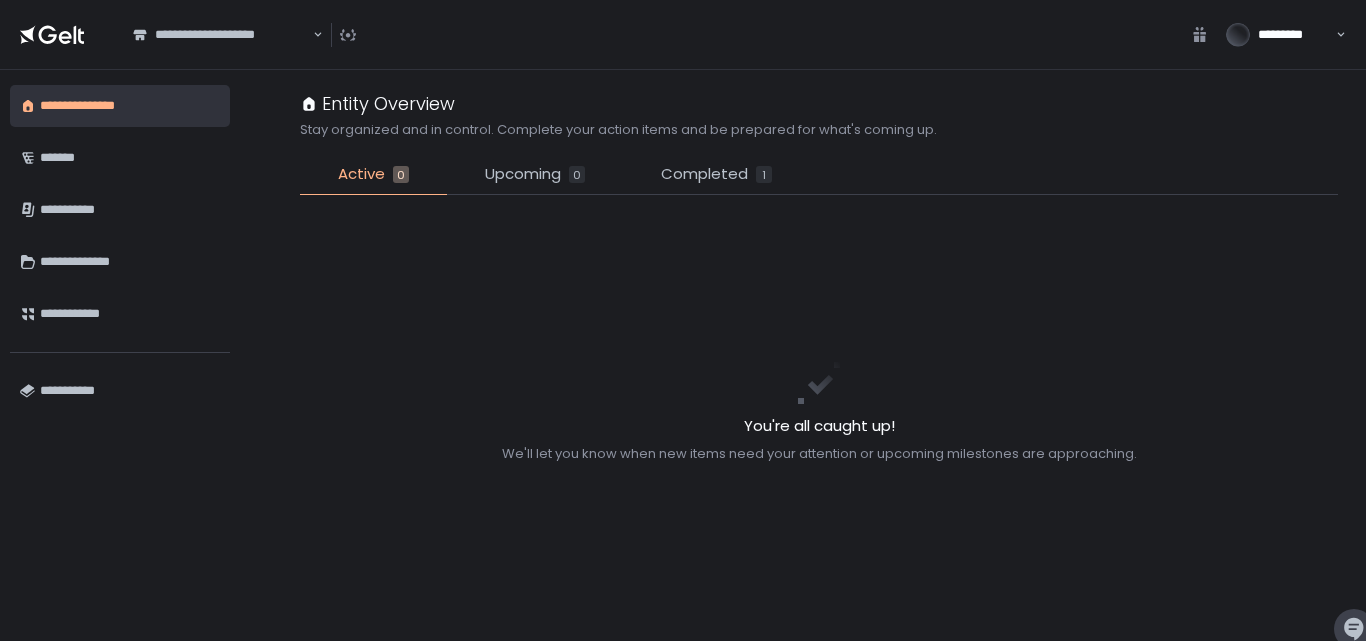 click on "**********" at bounding box center (222, 35) 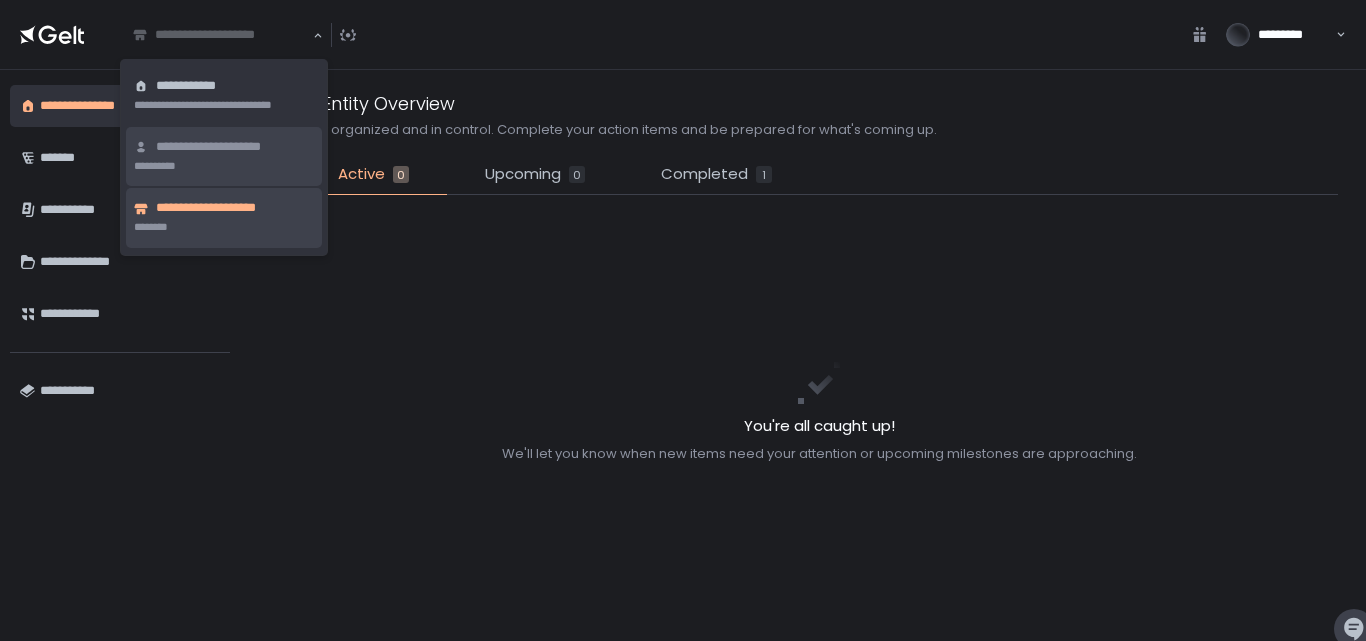 click on "**********" at bounding box center [235, 147] 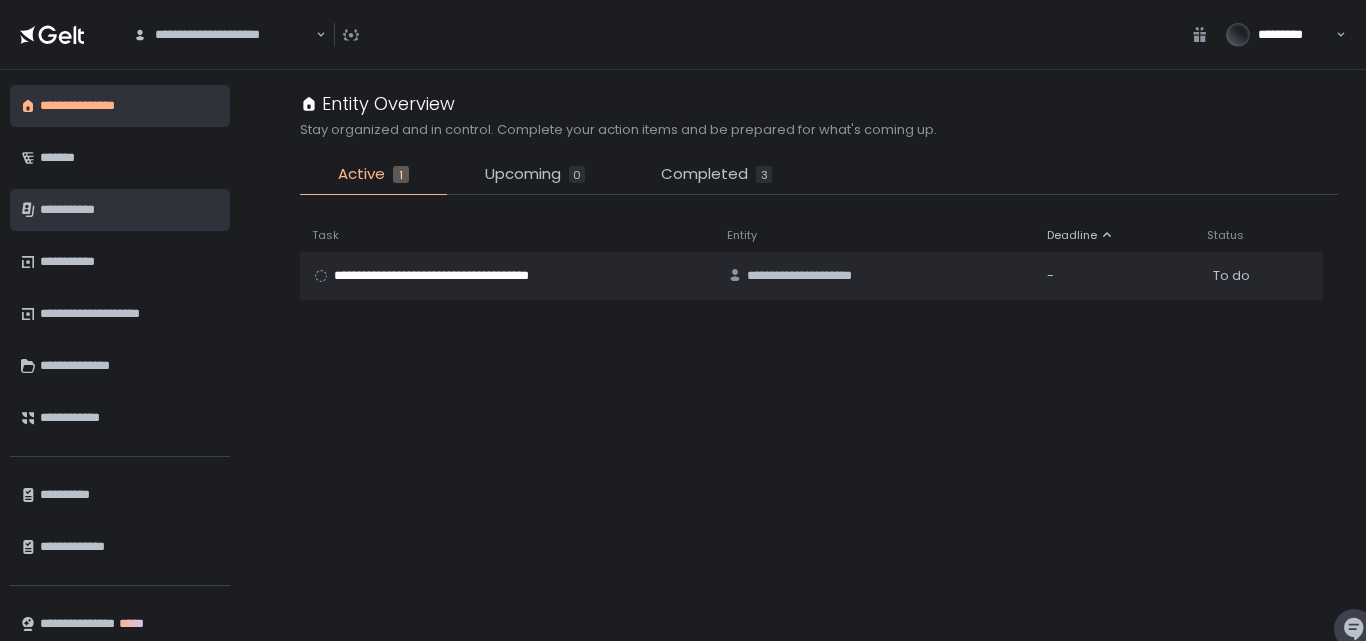 click on "**********" at bounding box center (127, 210) 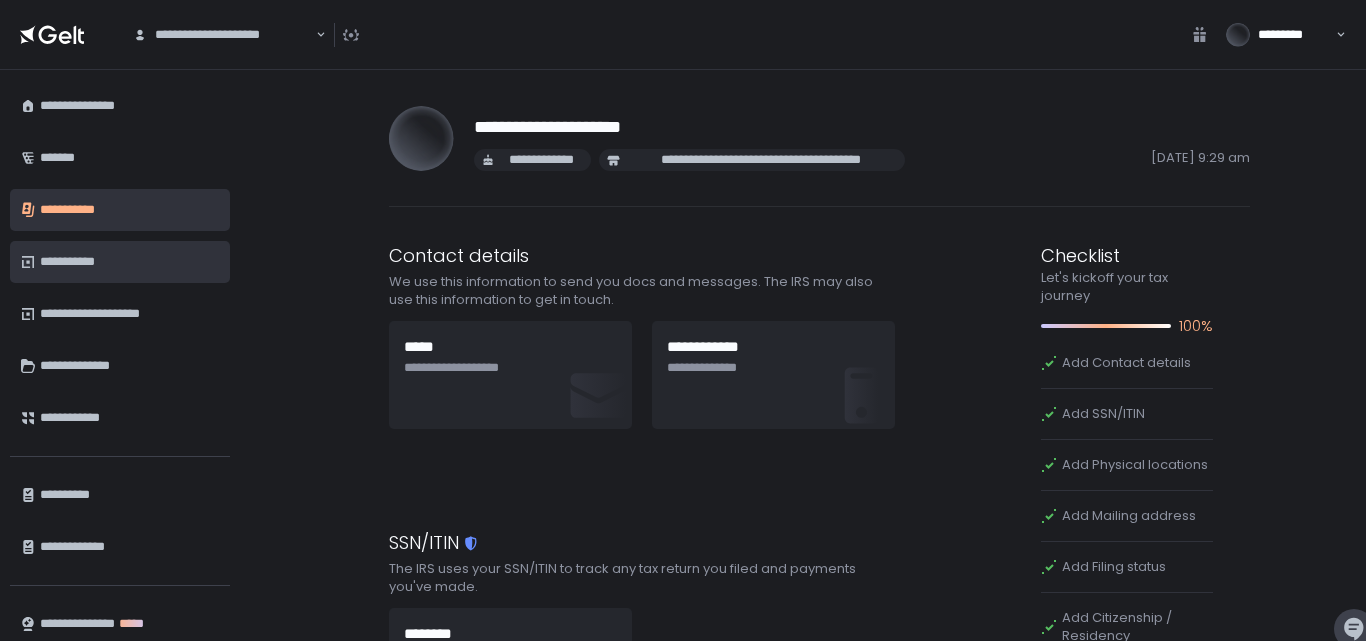 click on "**********" at bounding box center (127, 262) 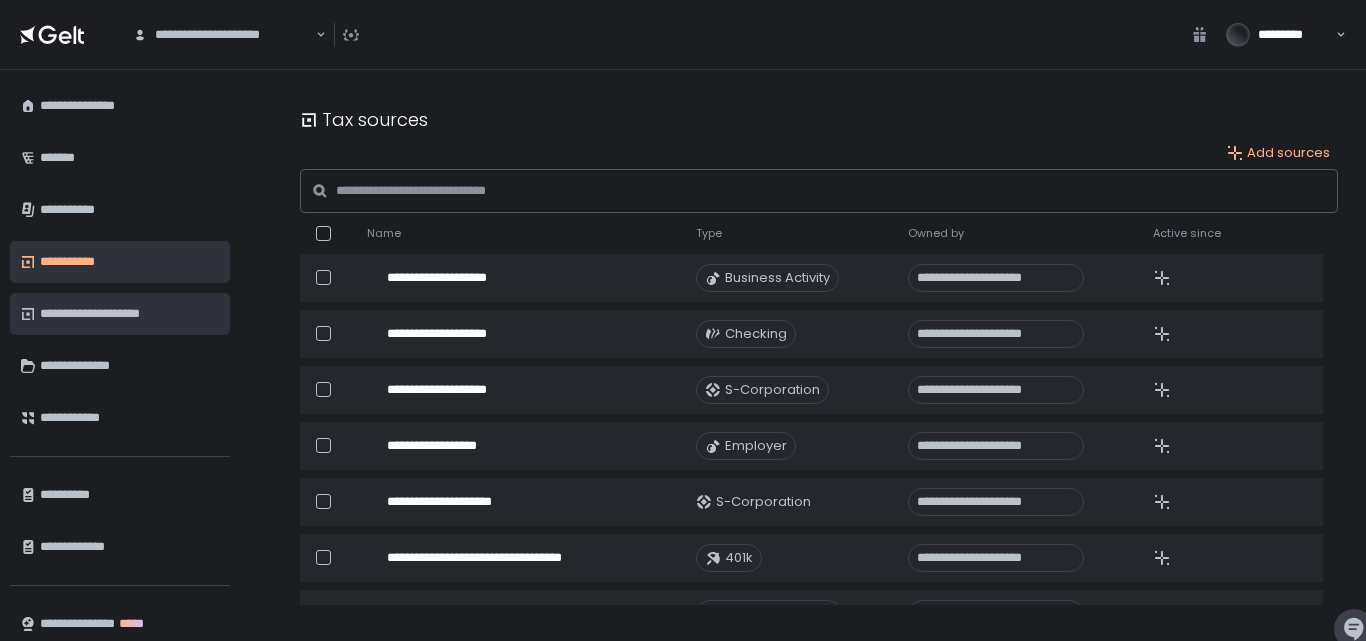 click on "**********" at bounding box center (127, 314) 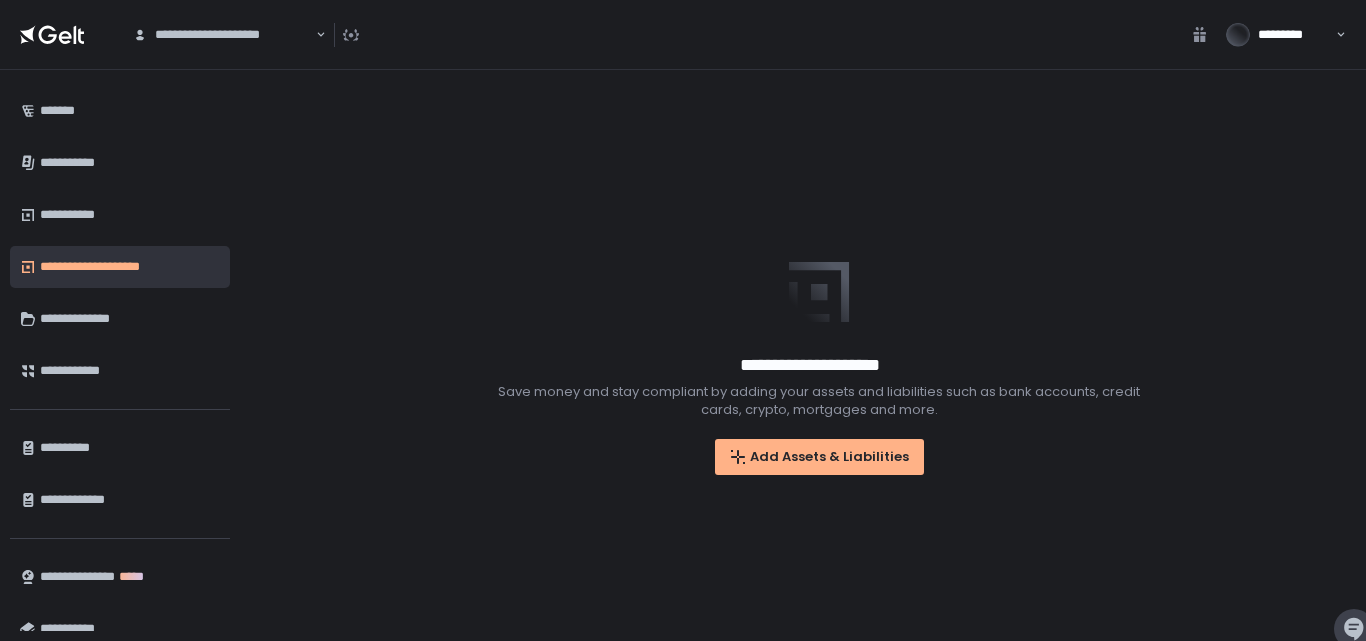 scroll, scrollTop: 71, scrollLeft: 0, axis: vertical 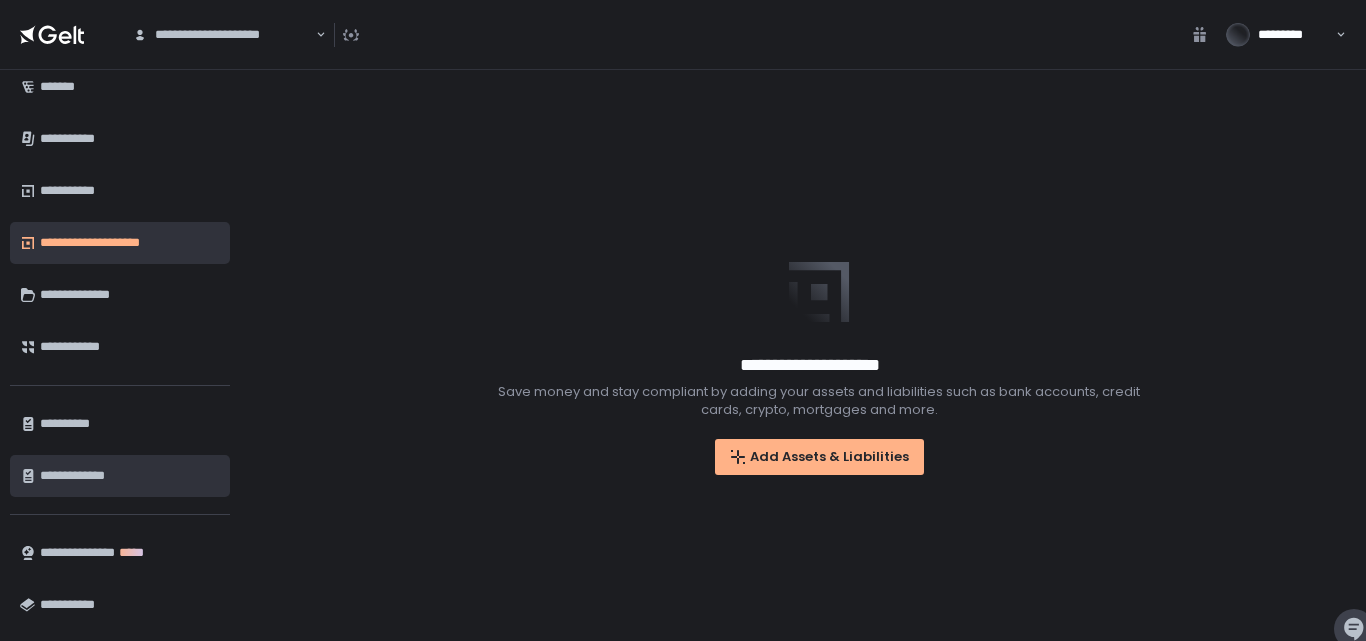 click on "**********" at bounding box center [127, 476] 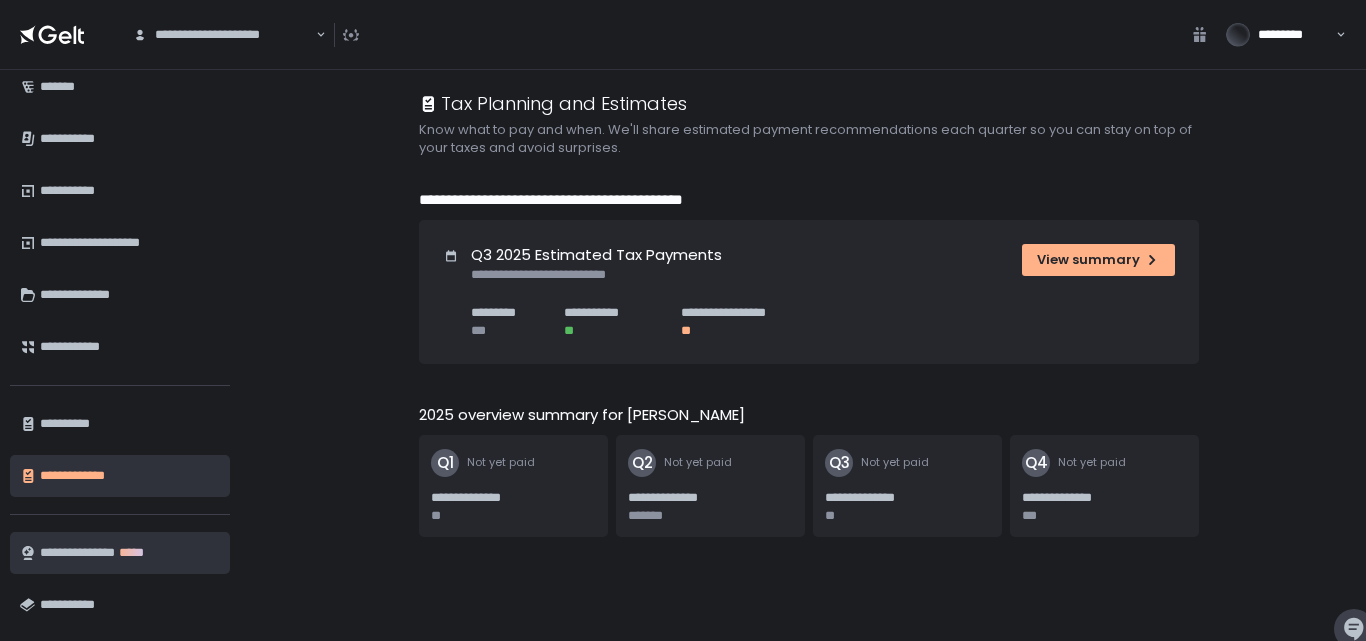 click on "**********" at bounding box center (127, 553) 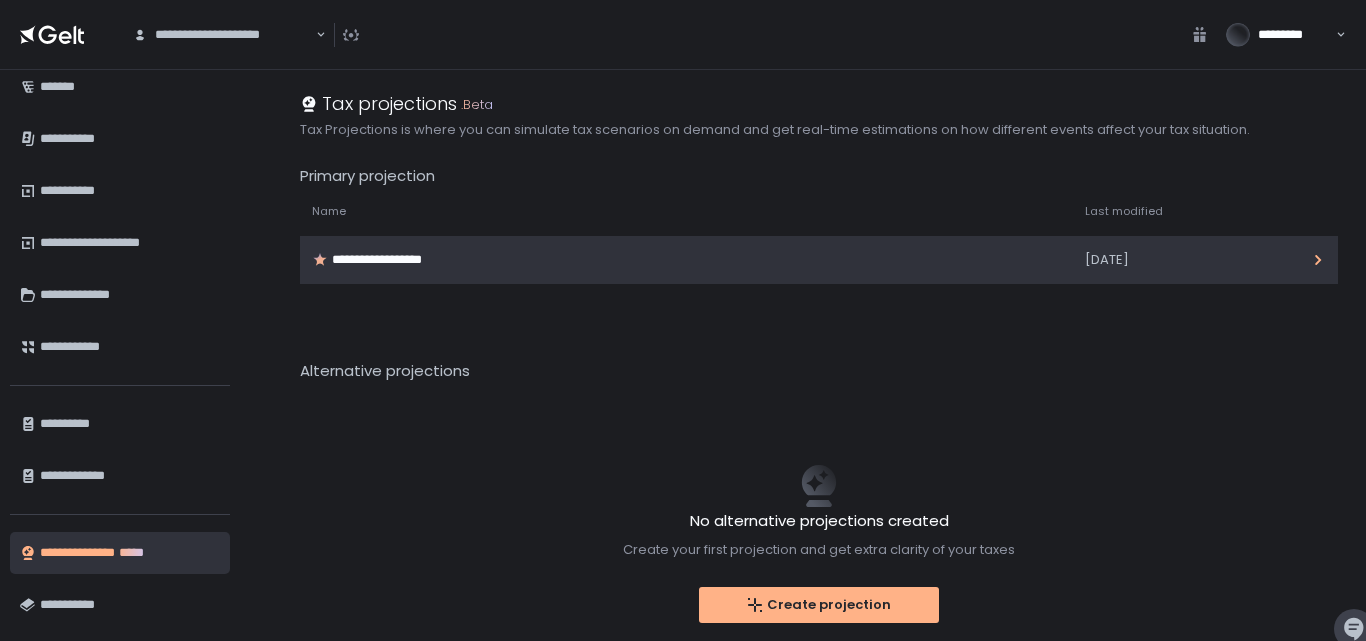 click on "**********" 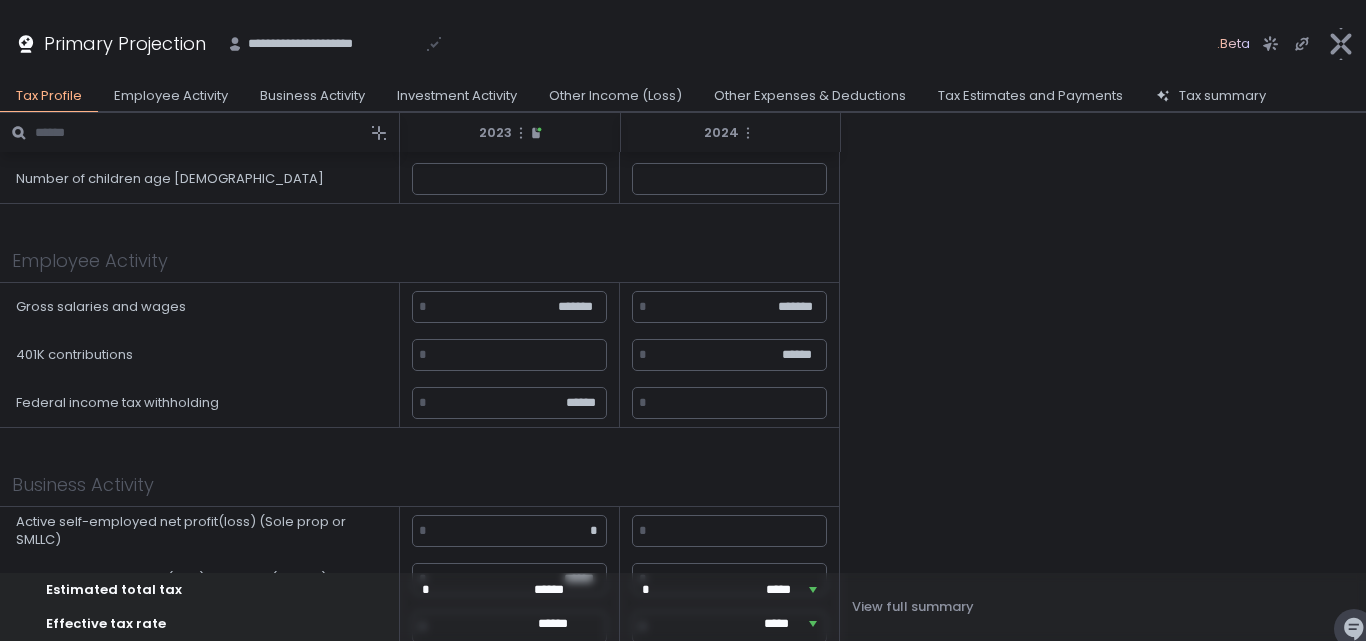 scroll, scrollTop: 200, scrollLeft: 0, axis: vertical 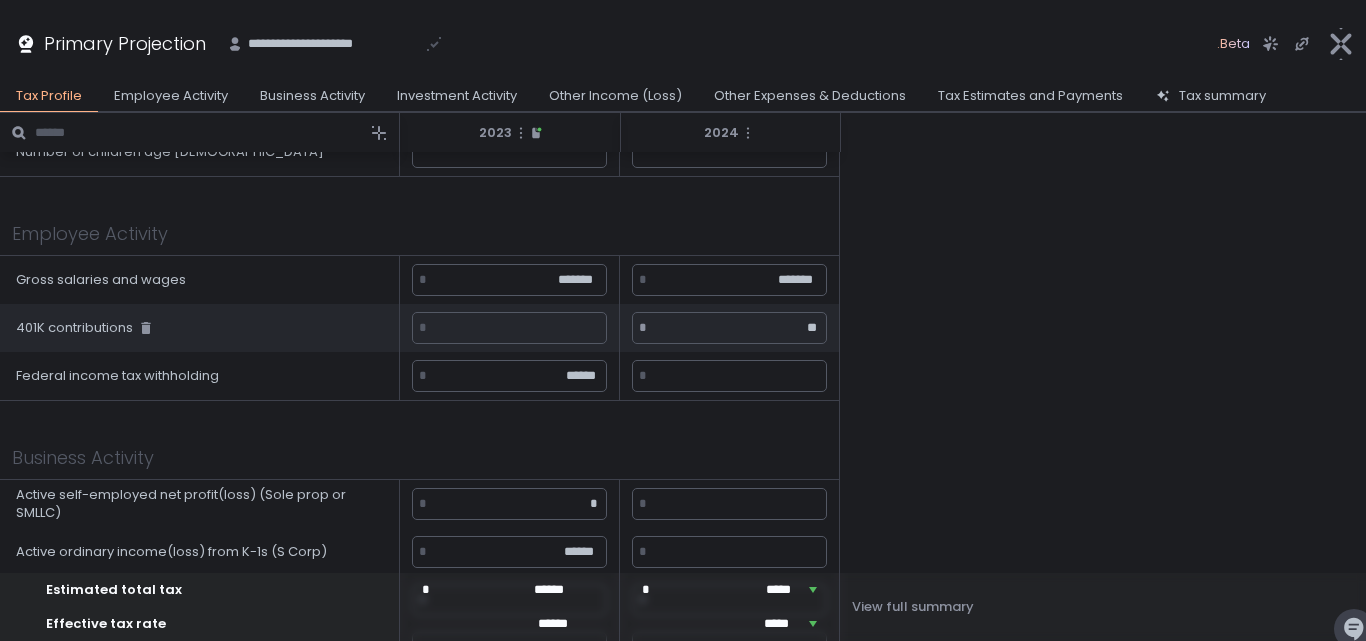 type on "*" 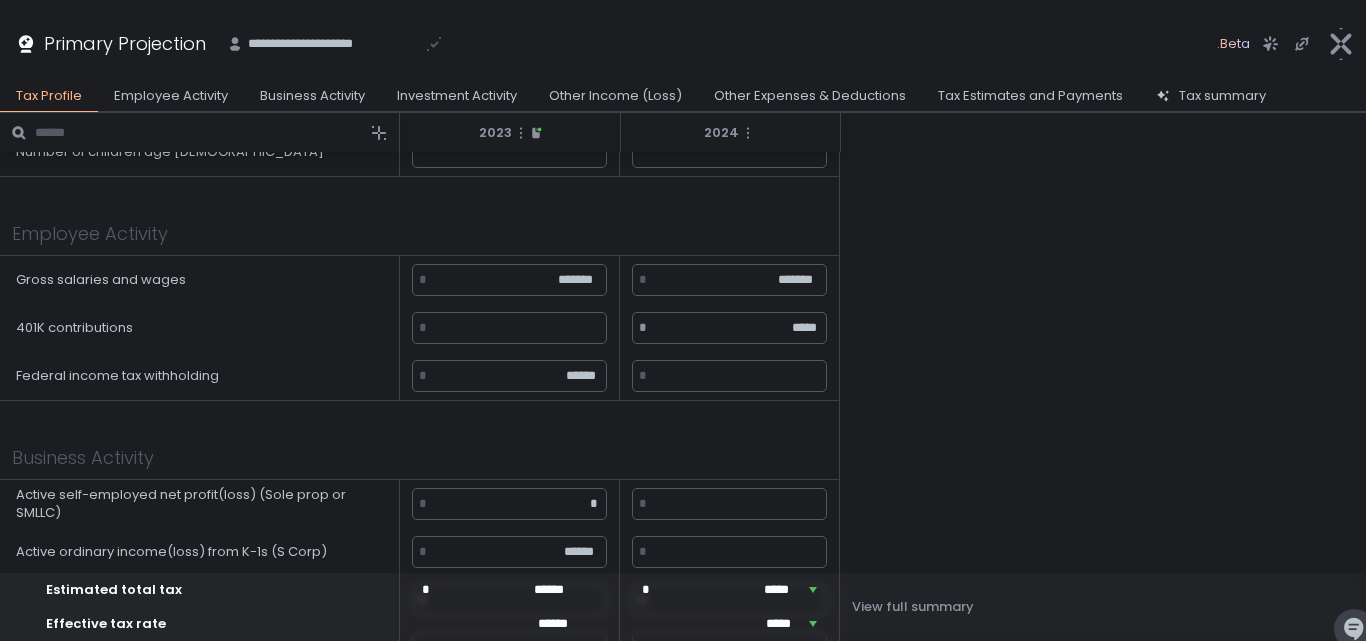 type on "*****" 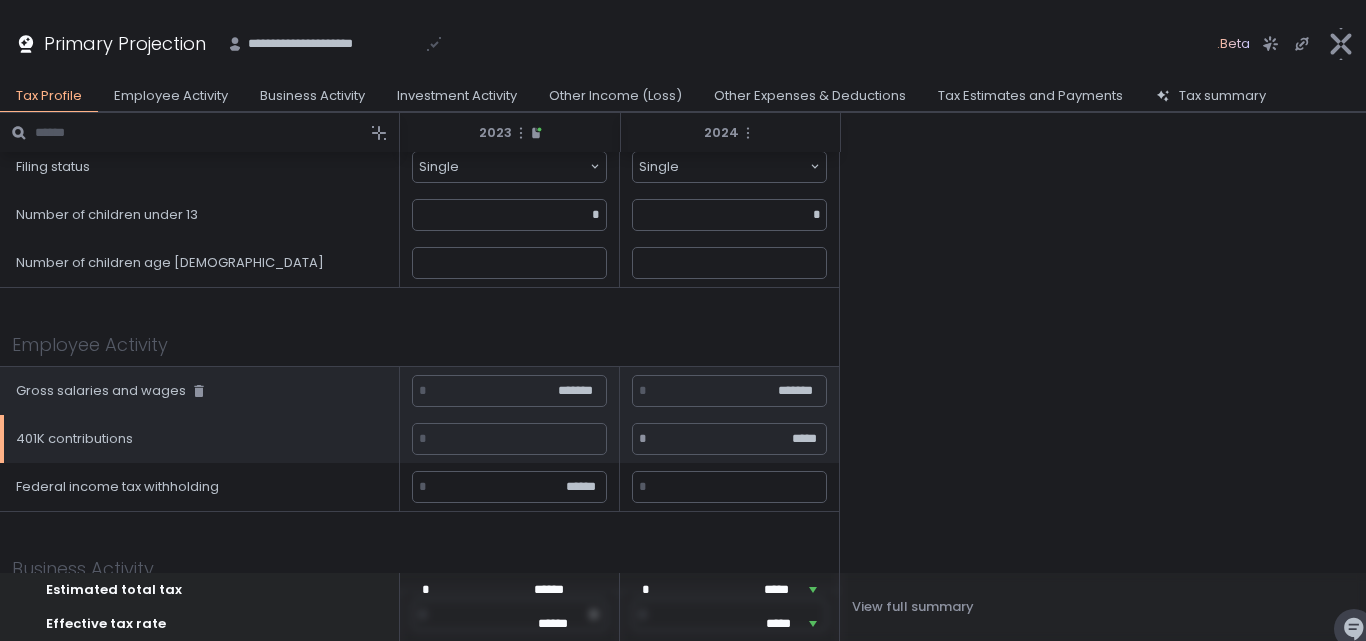 scroll, scrollTop: 100, scrollLeft: 0, axis: vertical 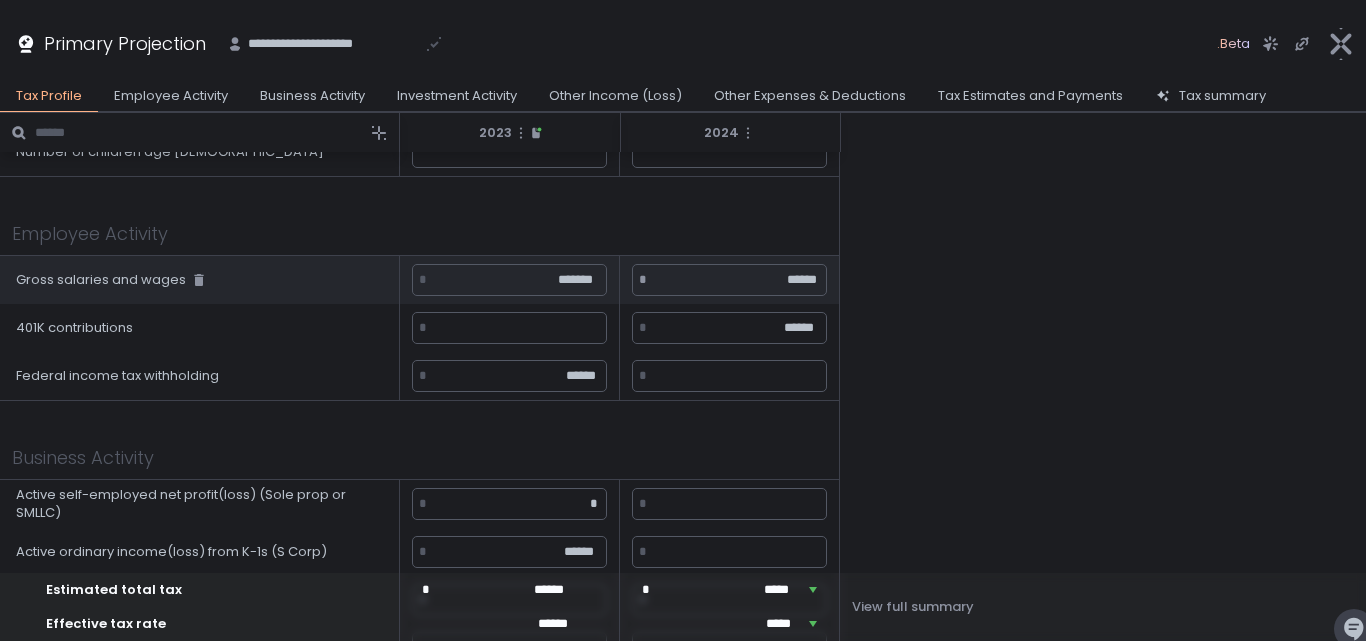 drag, startPoint x: 811, startPoint y: 277, endPoint x: 776, endPoint y: 282, distance: 35.35534 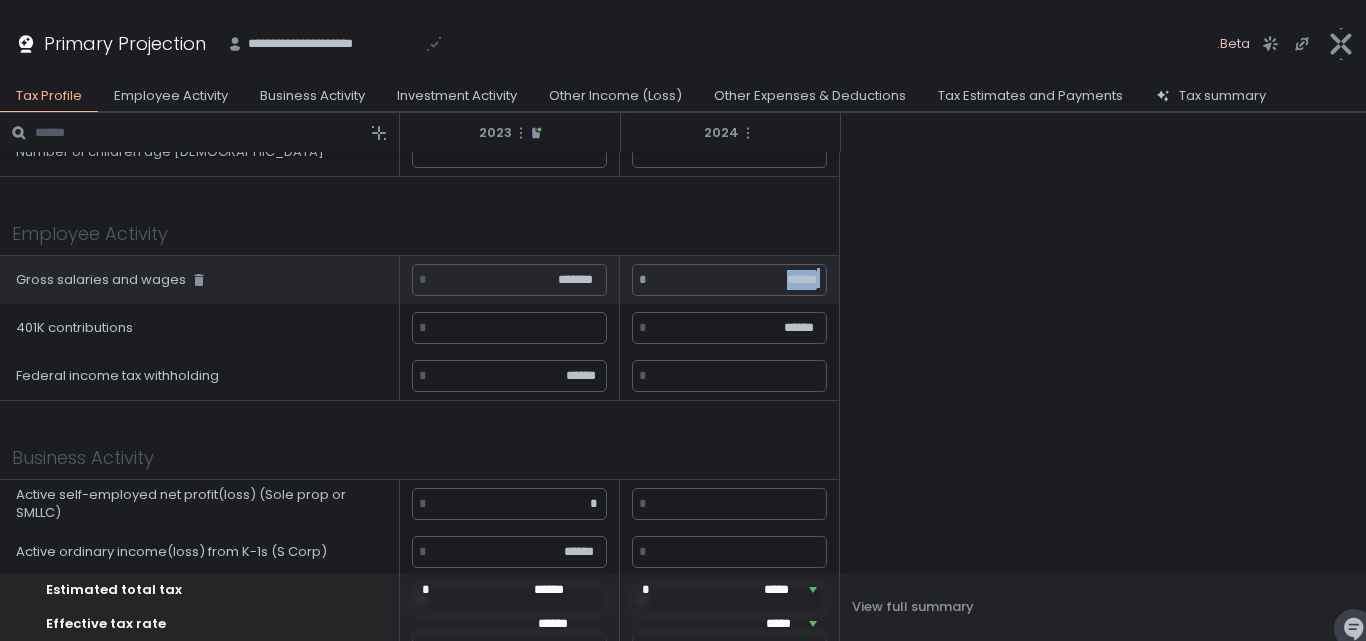 drag, startPoint x: 820, startPoint y: 277, endPoint x: 792, endPoint y: 282, distance: 28.442924 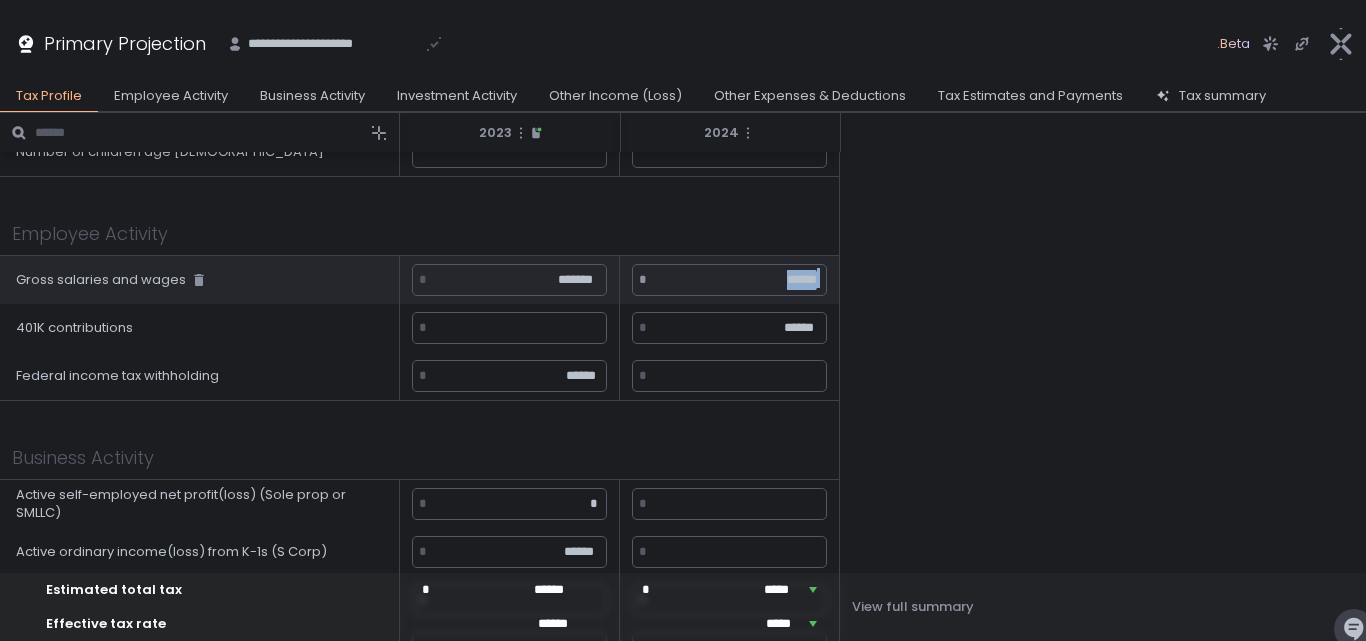 click on "* ******" 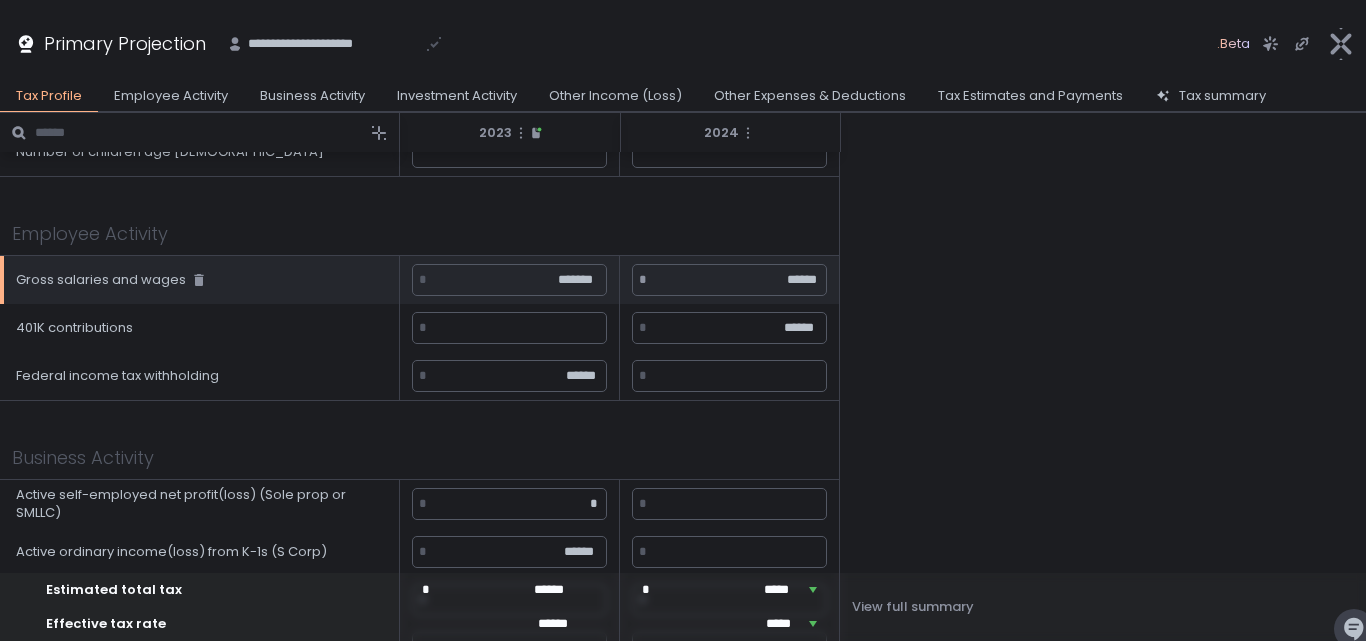 click on "******" at bounding box center (734, 280) 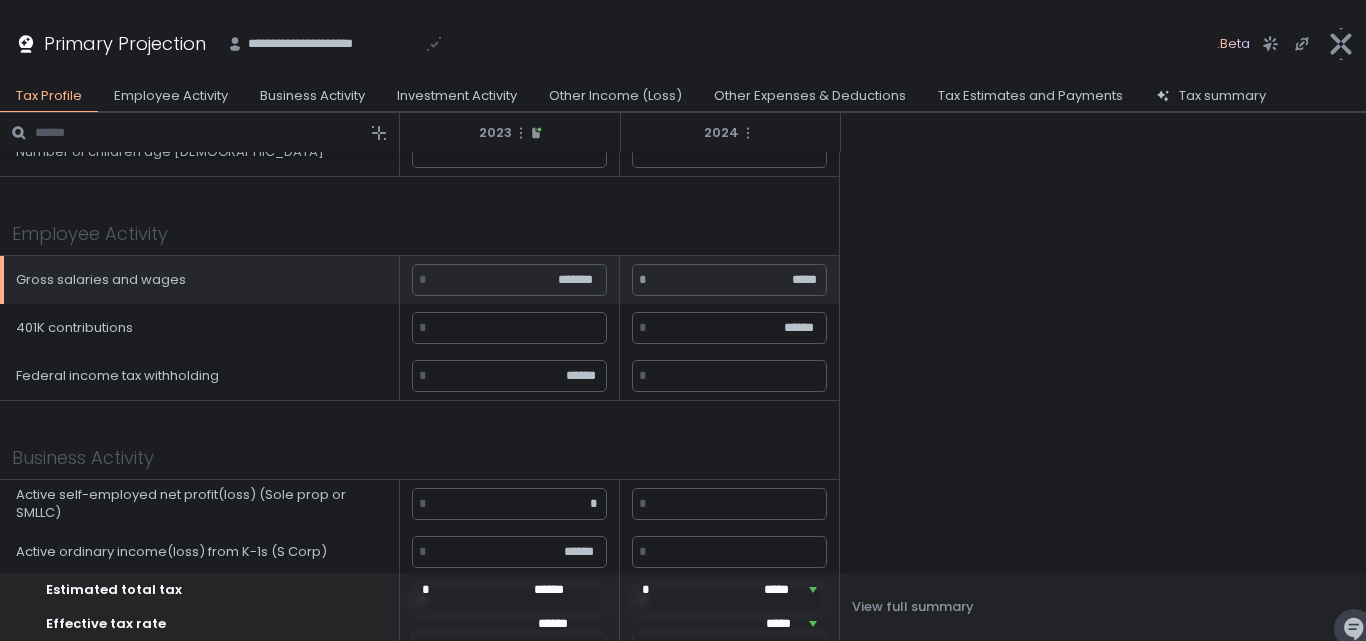 type on "******" 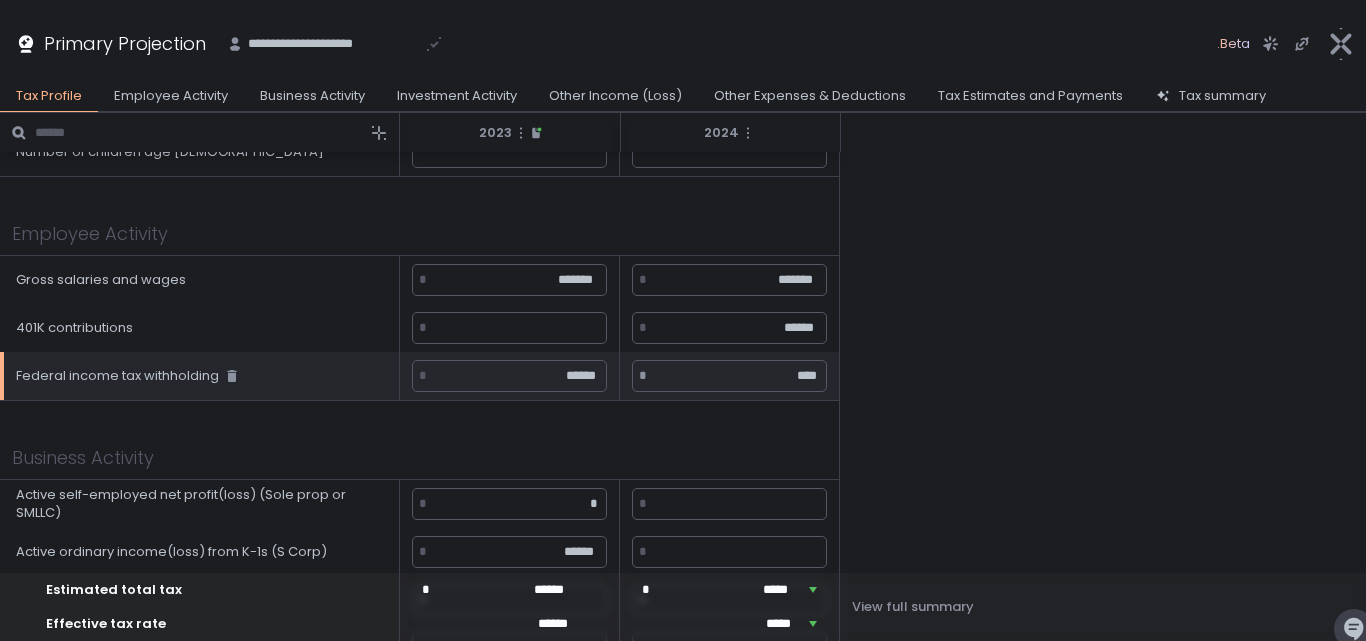 type on "****" 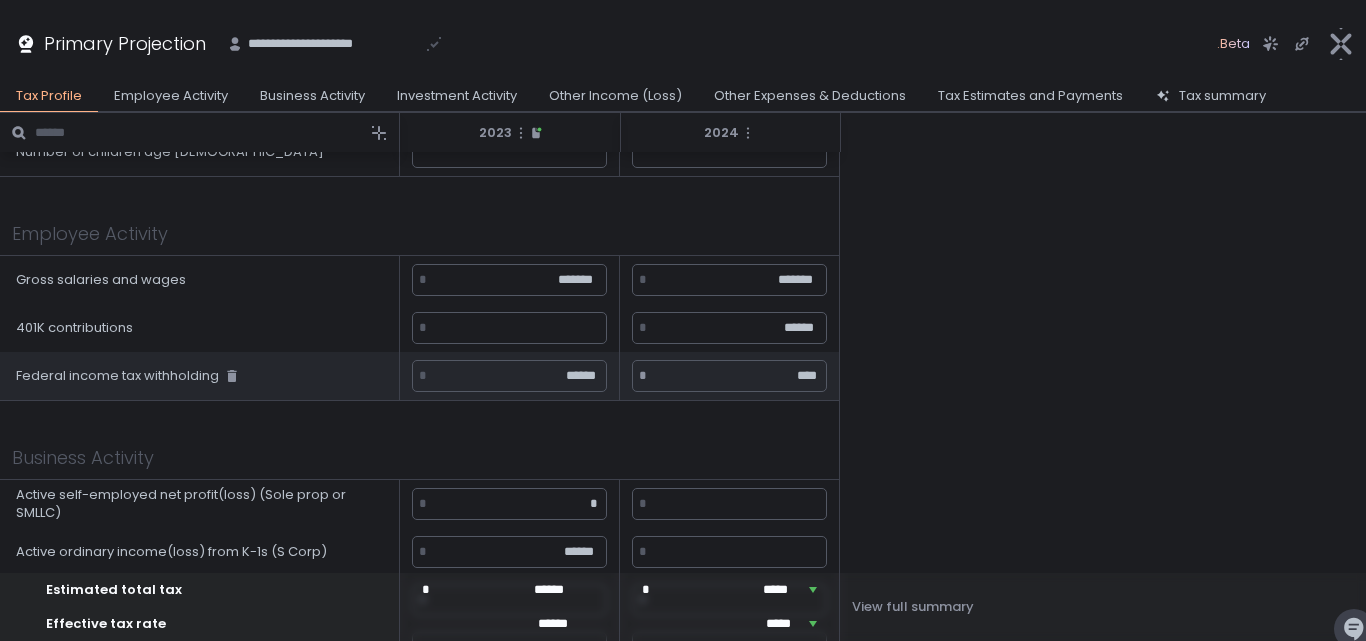 click on "Tax Projections   2023 2024 Tax Profile Filing status  Single  Single  Number of children under 13  * * Number of children age [DEMOGRAPHIC_DATA]      Employee Activity Gross salaries and wages  * ******* * ******* 401K contributions  * * ****** Federal income tax withholding  * ******   * ****   Business Activity Active self-employed net profit(loss) (Sole prop or SMLLC)  * * * Active ordinary income(loss) from K-1s (S Corp)  * ****** * Active ordinary income(loss) from K-1s (Partnership)  * * Self-employed SEP, SIMPLE, and qualified plan contributions  * * * Self-employed health insurance premiums  * * * Investment Activity Taxable interest income  * * * Ordinary dividends (not including qualified)  * * * Qualified dividends  * * * Short-term net capital gain(loss)  * *** * Short-term net capital gain(loss) (AMT)  * *** * Long-term net capital gain(loss)  * *** * Long-term net capital gain(loss) (AMT)  * *** * Other Income (Loss) Other income  * * * Other Expenses & Deductions Charitable donations: cash  * * * * * *" at bounding box center [683, 1120] 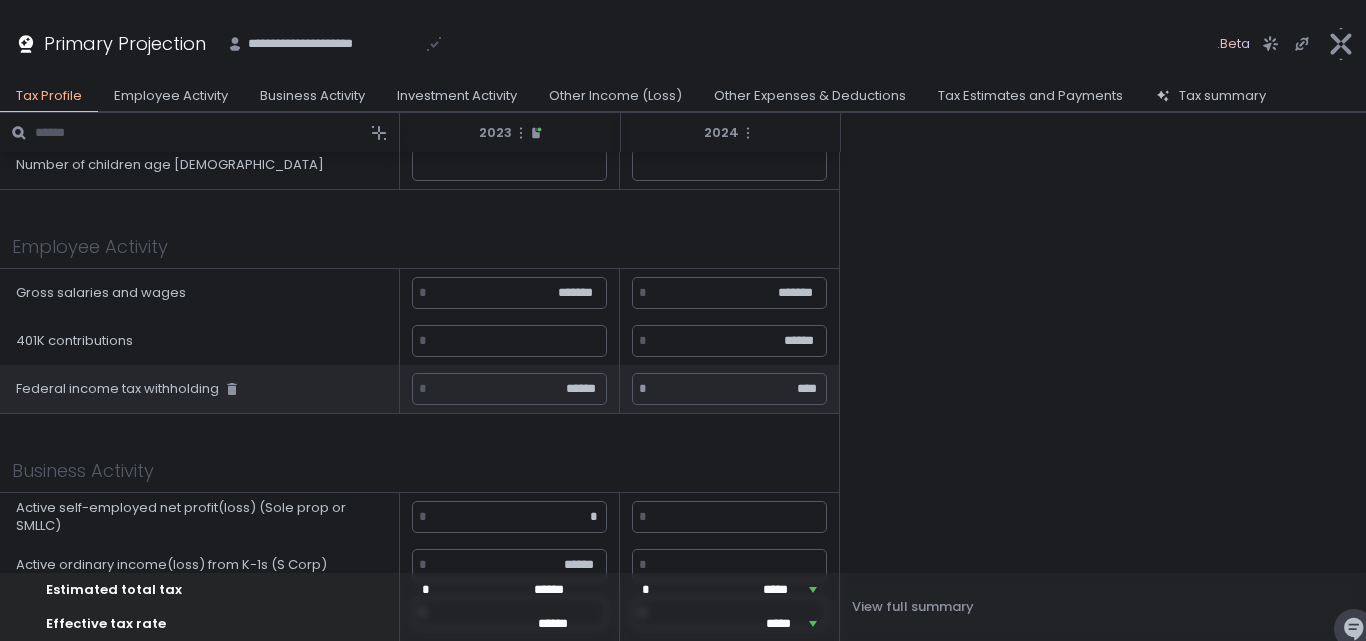 scroll, scrollTop: 0, scrollLeft: 0, axis: both 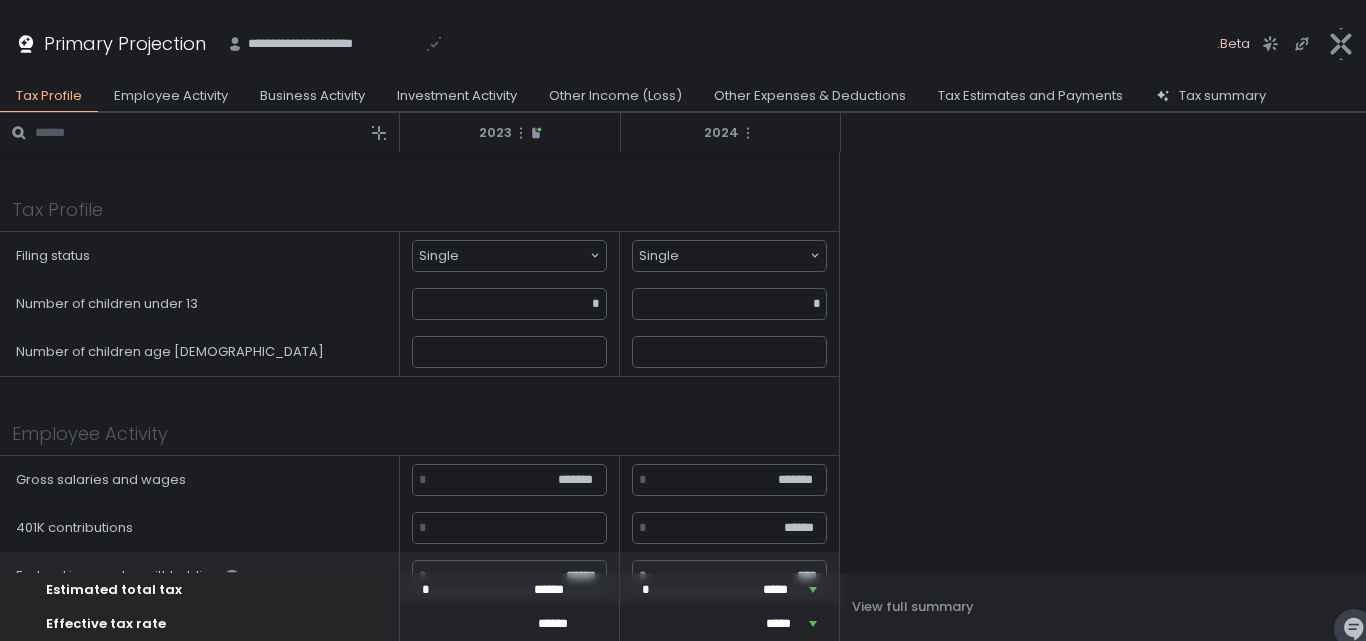 click 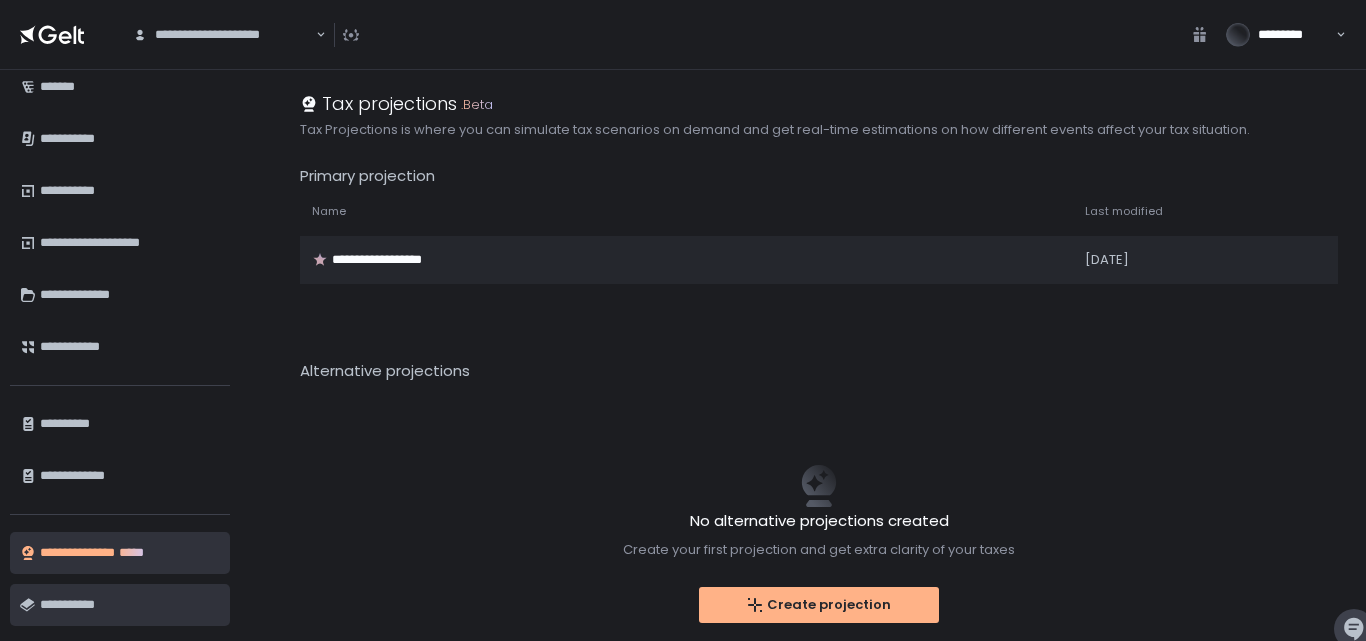 click on "**********" at bounding box center [127, 605] 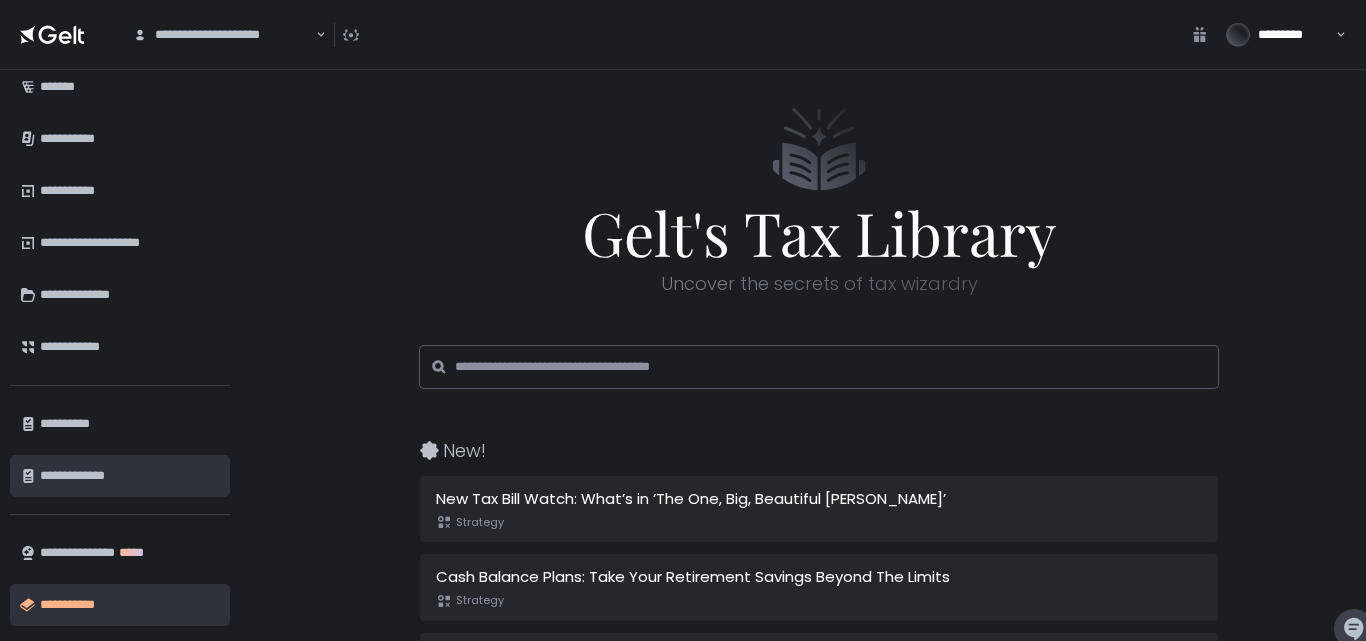 click on "**********" at bounding box center [127, 476] 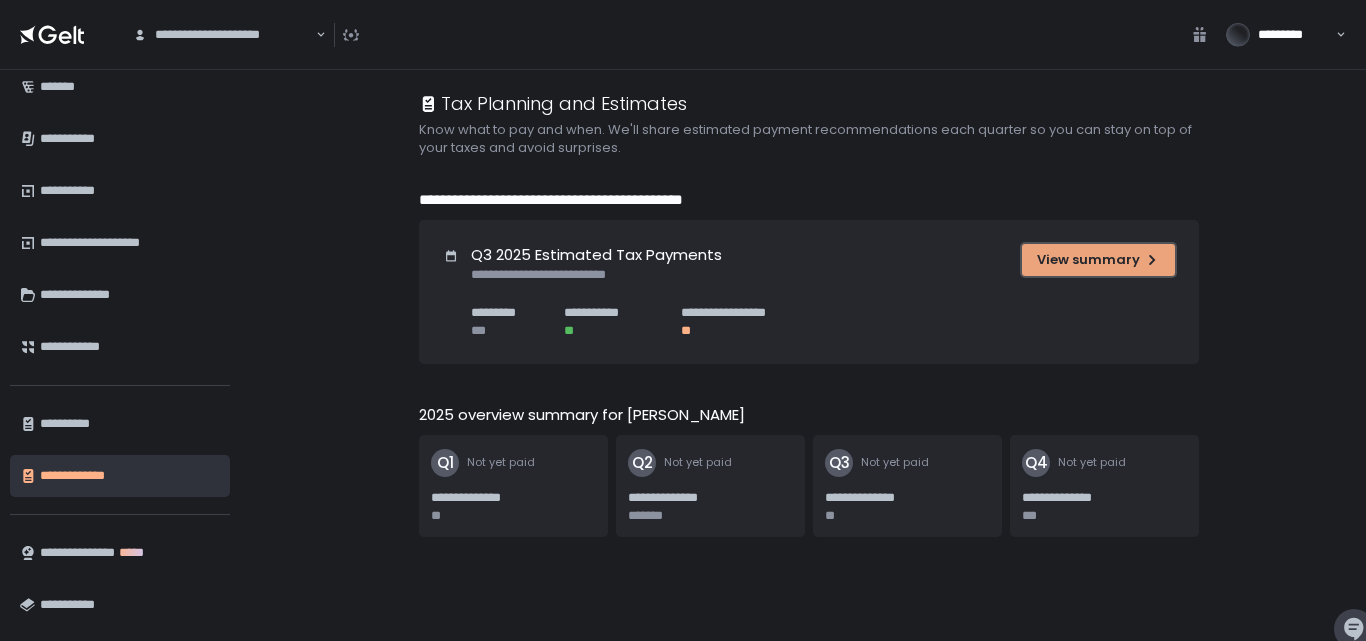 click on "View summary" 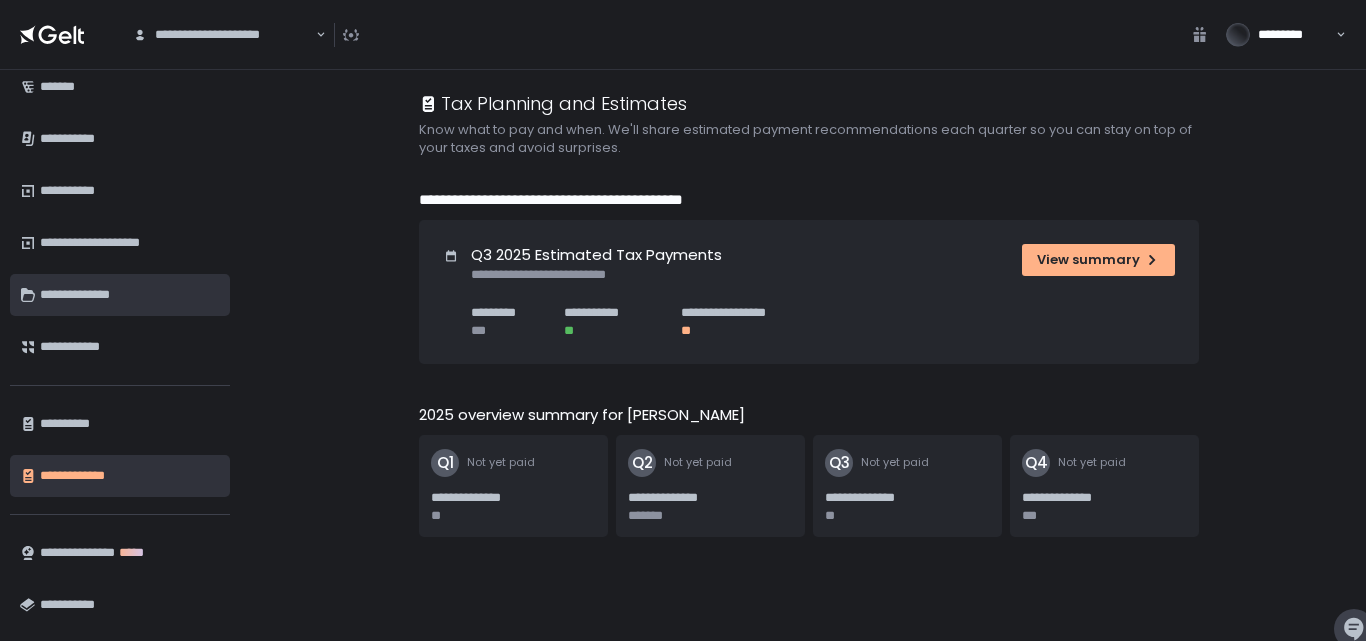 scroll, scrollTop: 0, scrollLeft: 0, axis: both 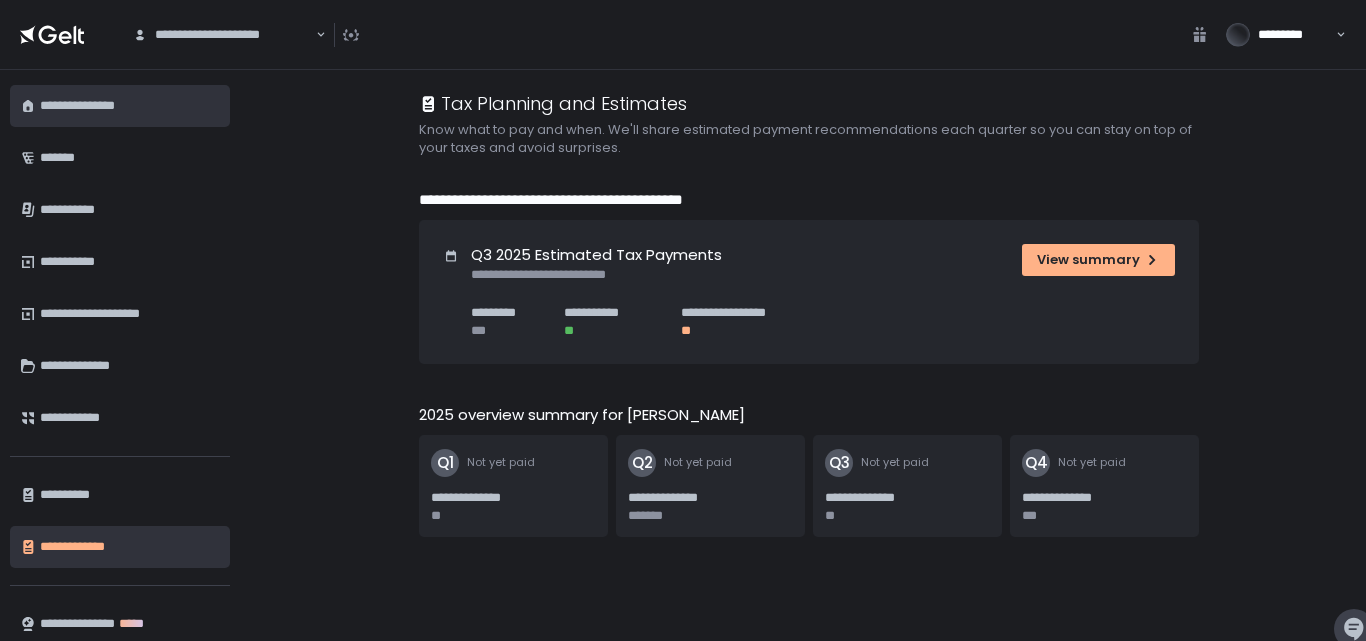 click on "**********" at bounding box center [127, 106] 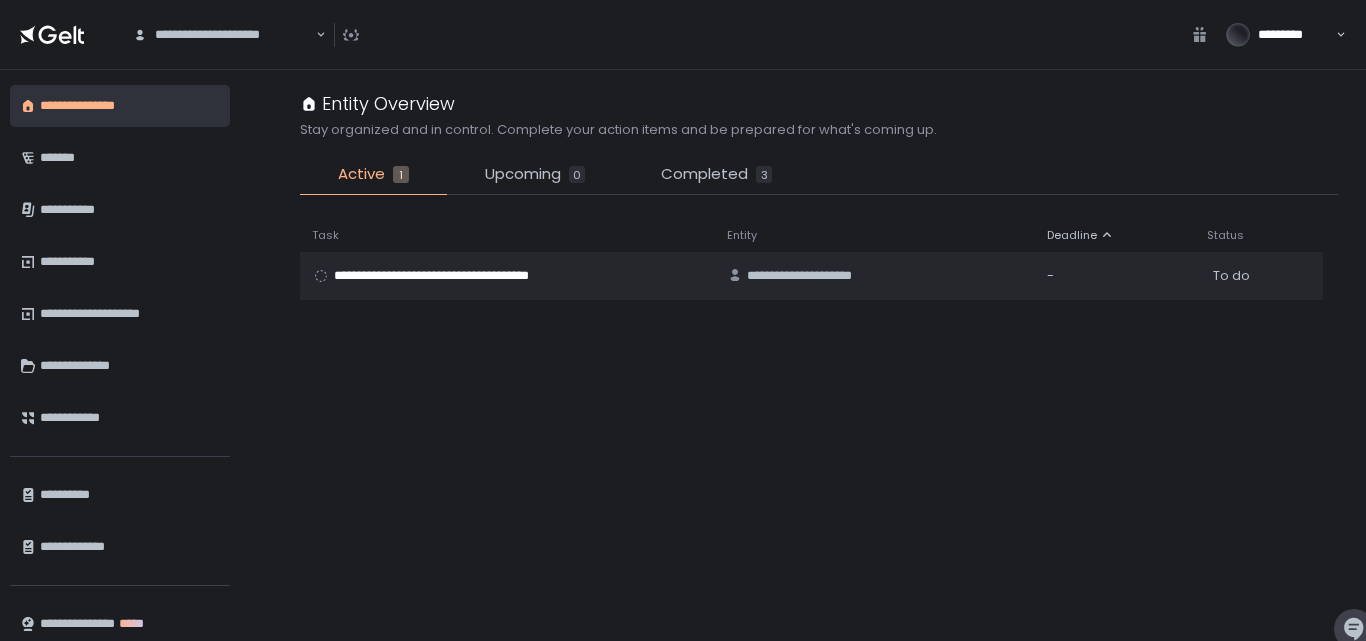 click 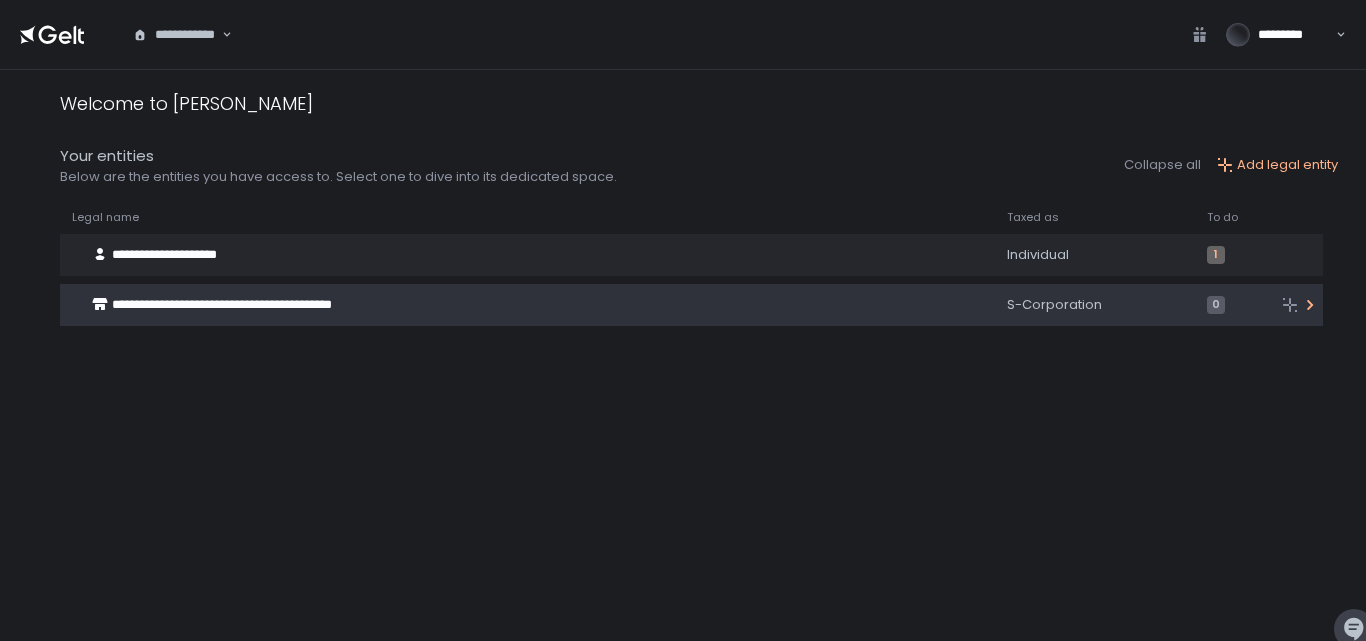 click on "**********" 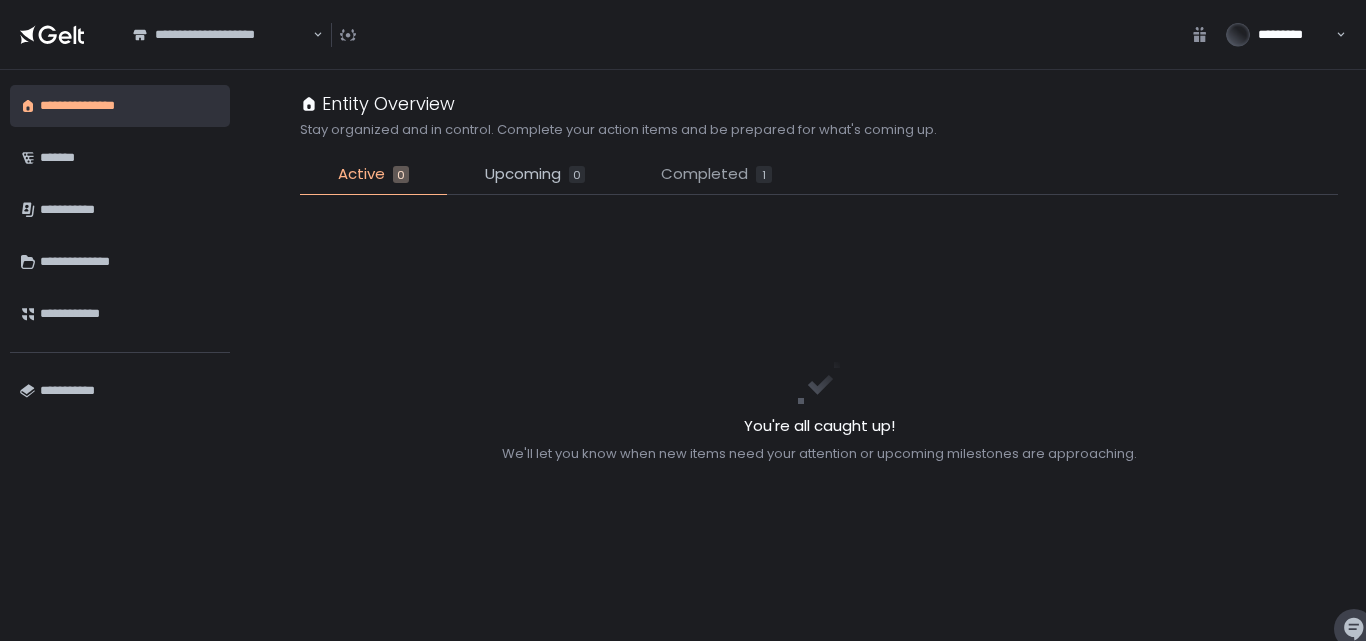 click on "Completed" at bounding box center [704, 174] 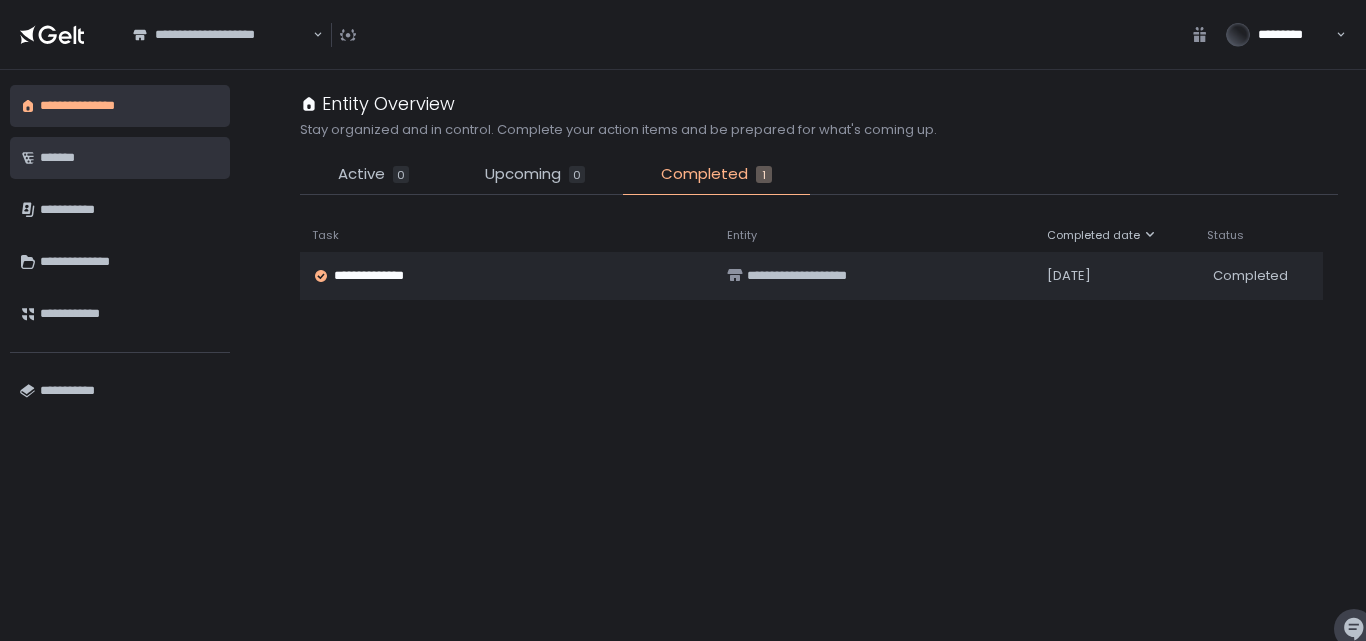 click on "*******" at bounding box center [130, 158] 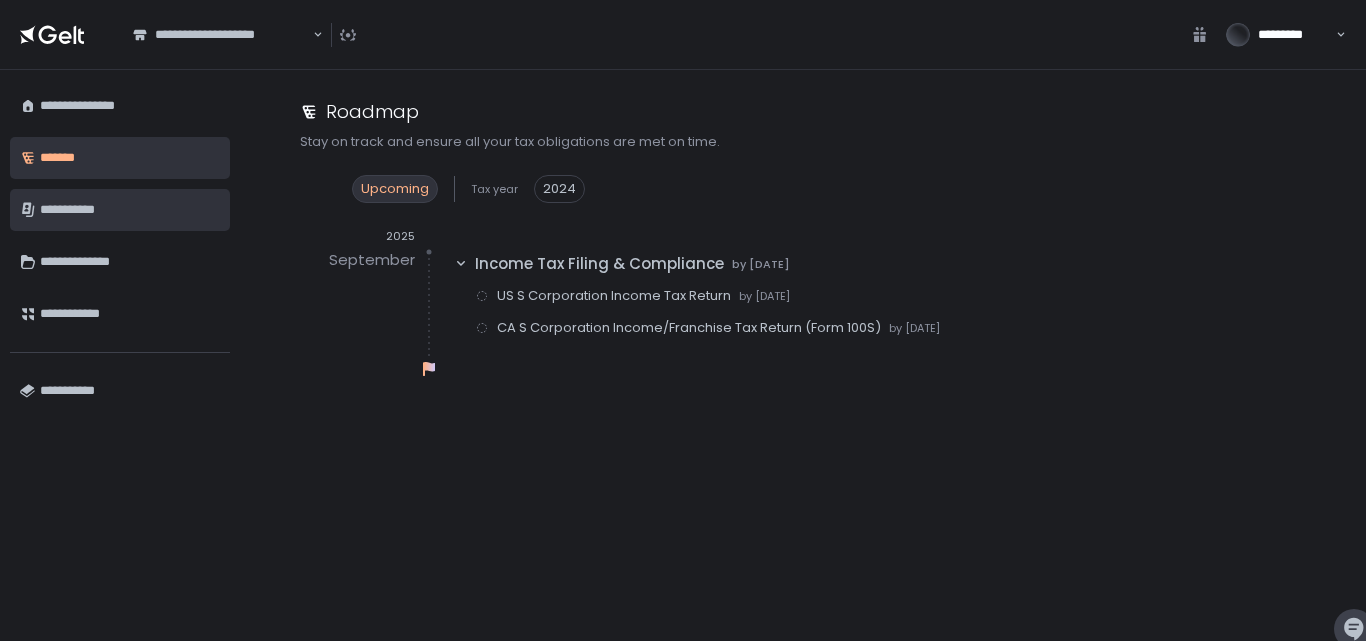 click on "**********" at bounding box center (130, 210) 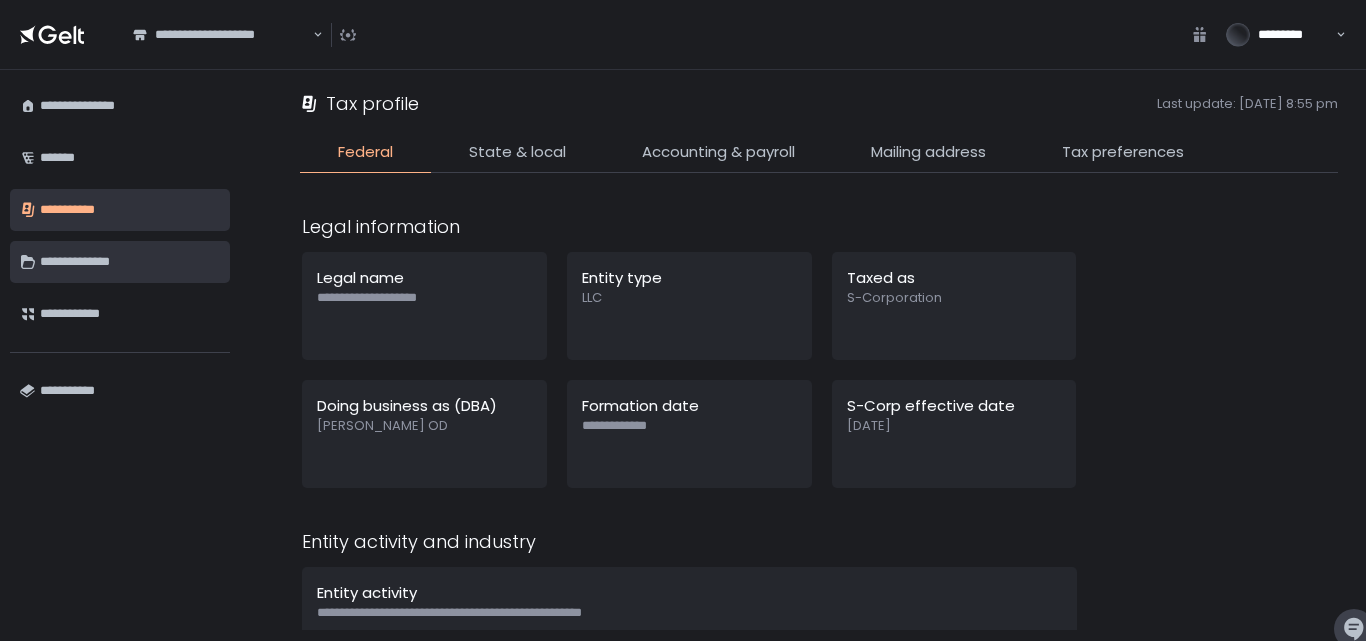 click on "**********" at bounding box center (130, 262) 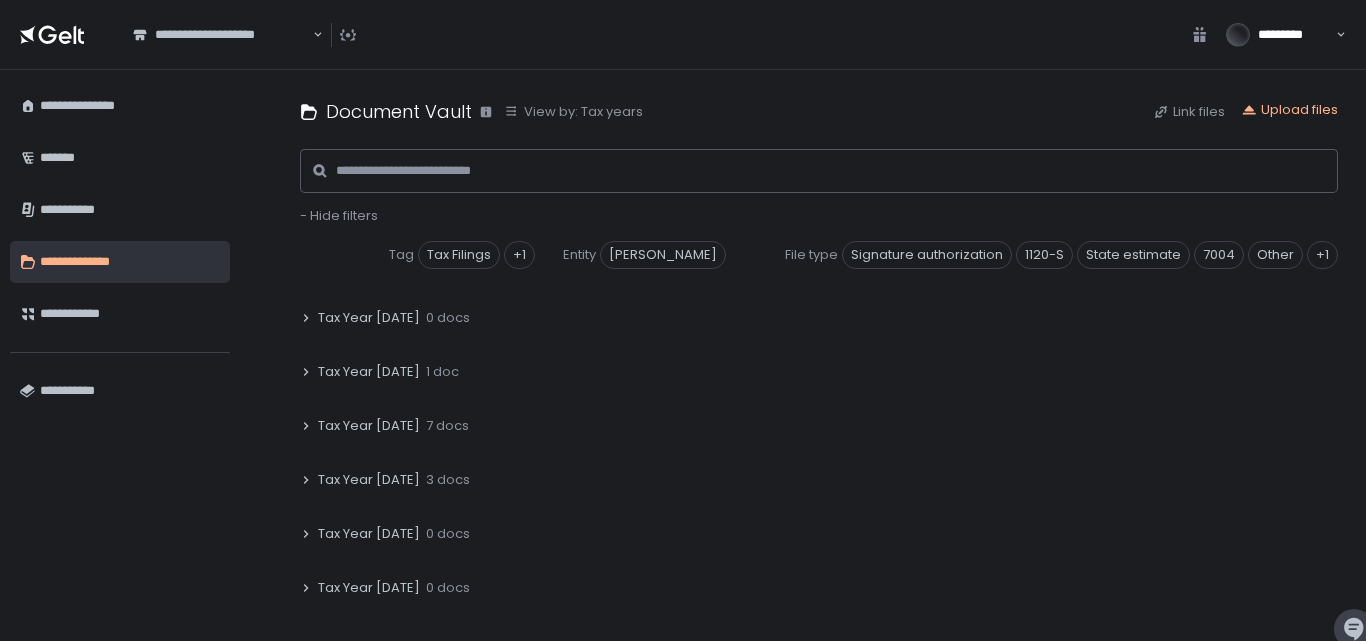 scroll, scrollTop: 0, scrollLeft: 0, axis: both 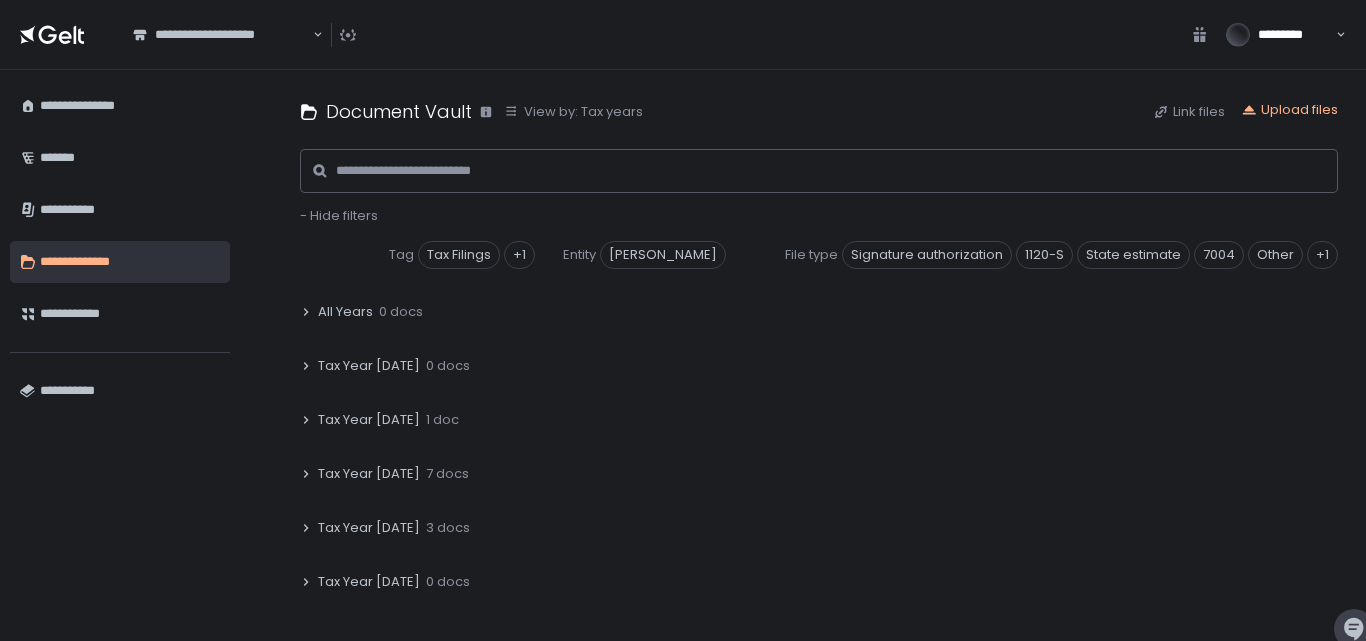 click on "Document Vault View by: Tax years Link files Upload files   - Hide filters  Tag Tax Filings Tax Planning  +1 Entity [PERSON_NAME] File type Signature authorization 1120-S State estimate 7004 Other Not set  +1 No Tax Years 0 docs All Years 0 docs Tax Year [DATE] 0 docs Tax Year [DATE] 1 doc Tax Year [DATE] 7 docs Tax Year [DATE] 3 docs Tax Year [DATE] 0 docs Tax Year [DATE] 0 docs Tax Year [DATE] 0 docs Tax Year [DATE] 0 docs Tax Year [DATE] 0 docs Tax Year [DATE] 0 docs Tax Year [DATE] 0 docs Tax Year [DATE] 0 docs Tax Year [DATE] 0 docs Tax Year [DATE] 0 docs Tax Year [DATE] 0 docs Tax Year [DATE] 0 docs Tax Year [DATE] 0 docs Tax Year [DATE] 0 docs Tax Year [DATE] 0 docs Tax Year [DATE] 0 docs Tax Year [DATE] 0 docs Tax Year [DATE] 0 docs" at bounding box center (819, 355) 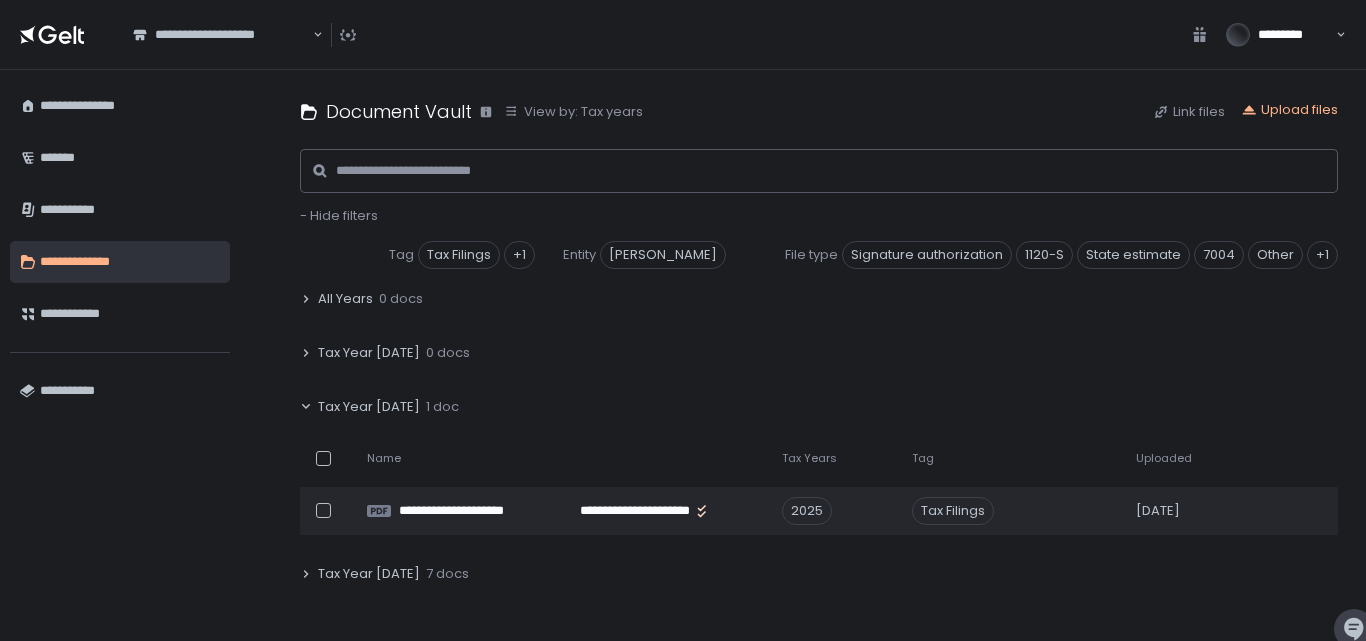 scroll, scrollTop: 0, scrollLeft: 0, axis: both 